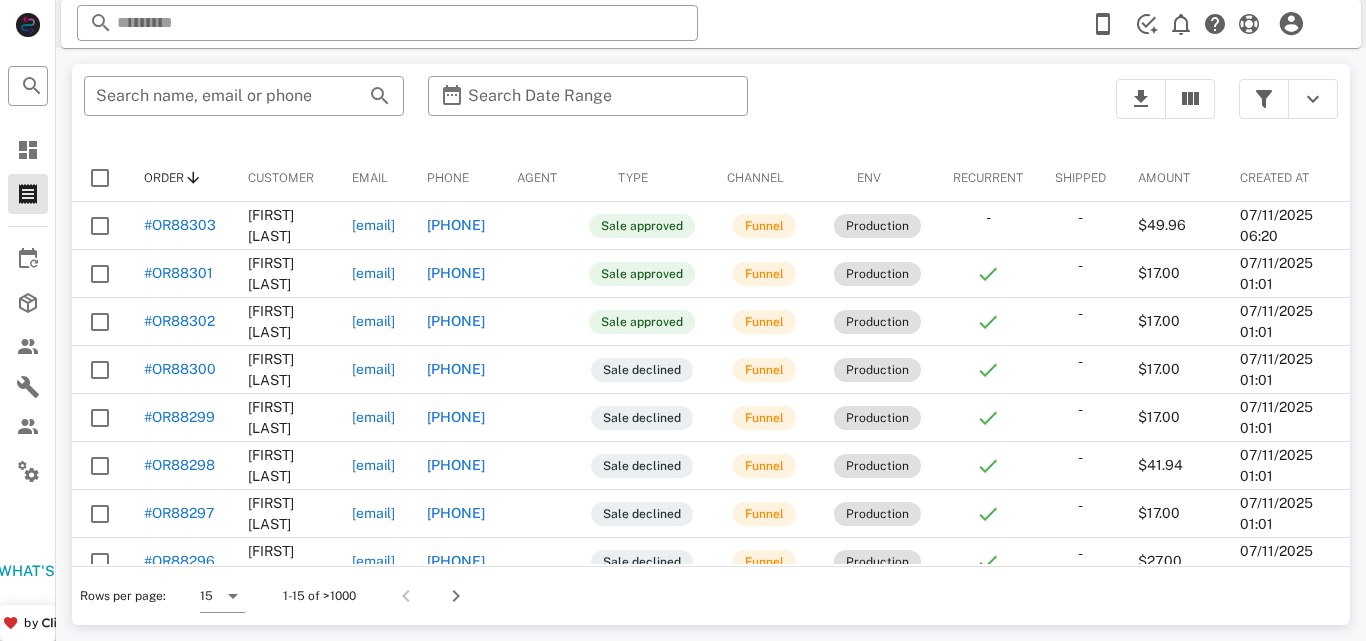 scroll, scrollTop: 0, scrollLeft: 0, axis: both 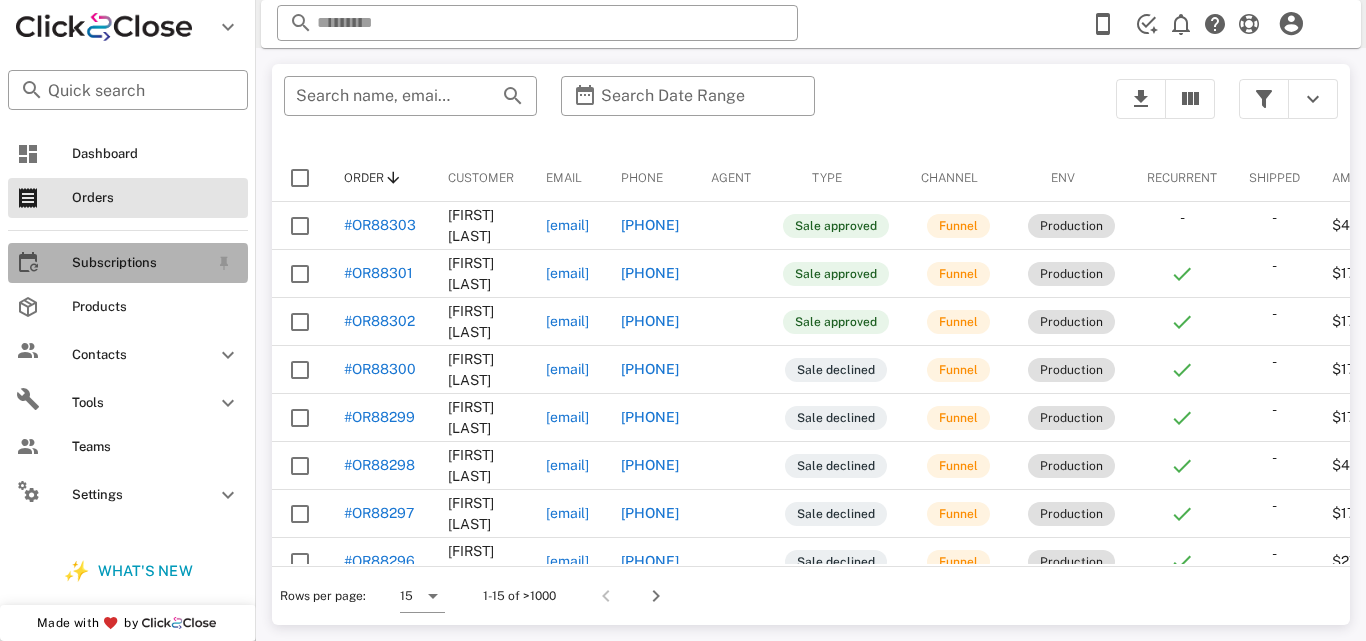 click on "Subscriptions" at bounding box center (140, 263) 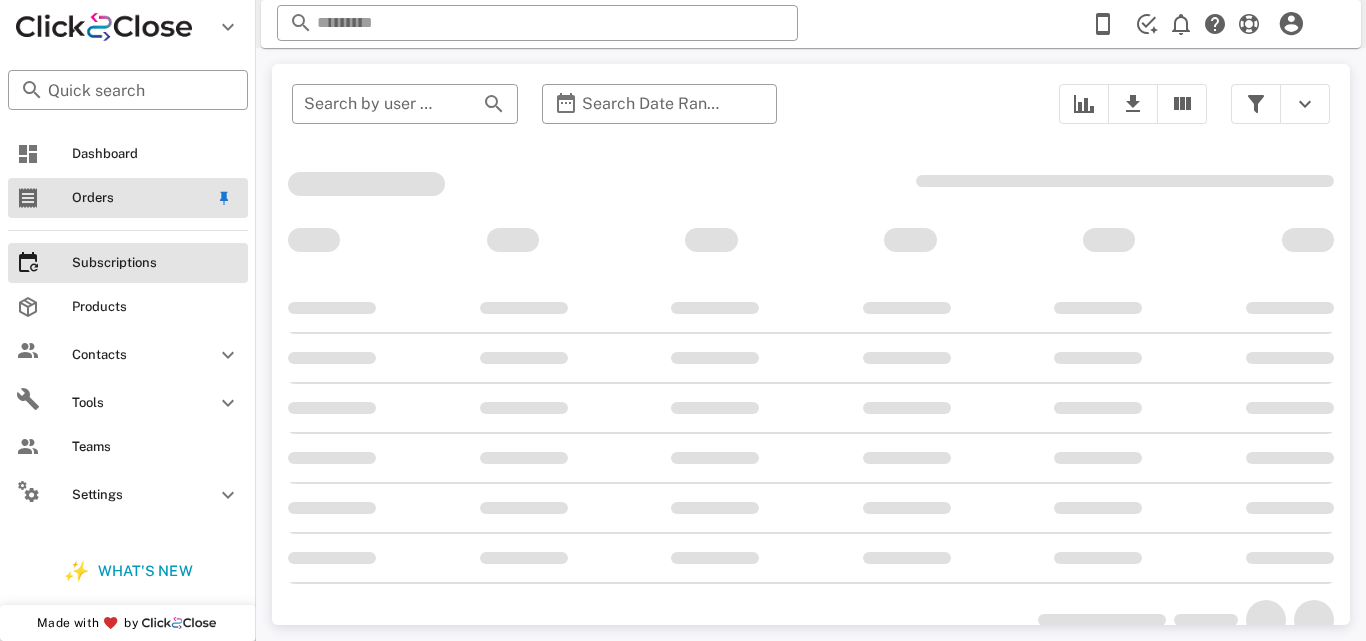 click on "Orders" at bounding box center (140, 198) 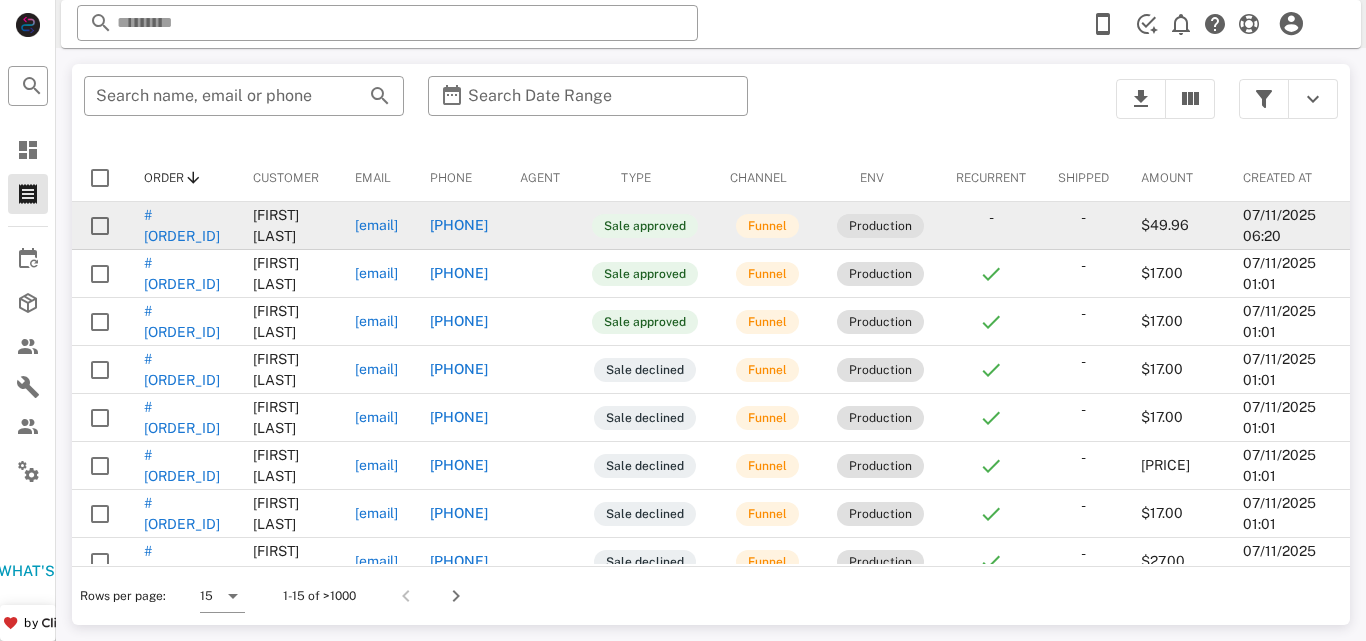 scroll, scrollTop: 0, scrollLeft: 0, axis: both 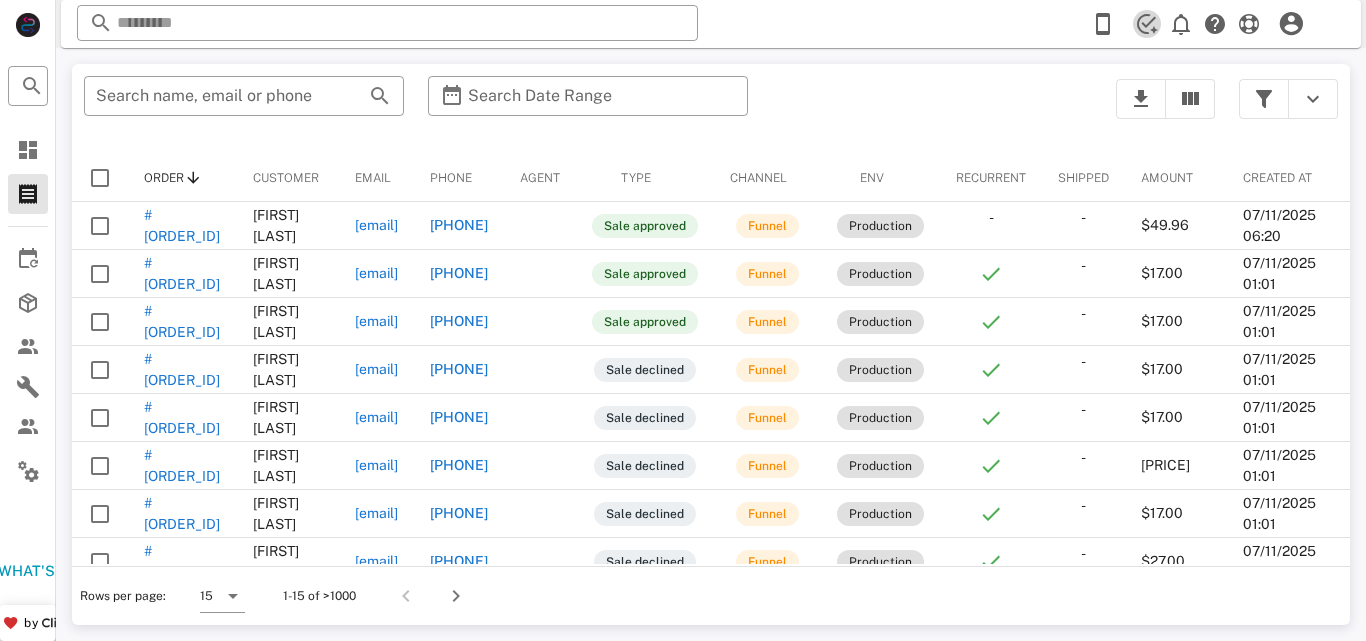 click at bounding box center [1147, 24] 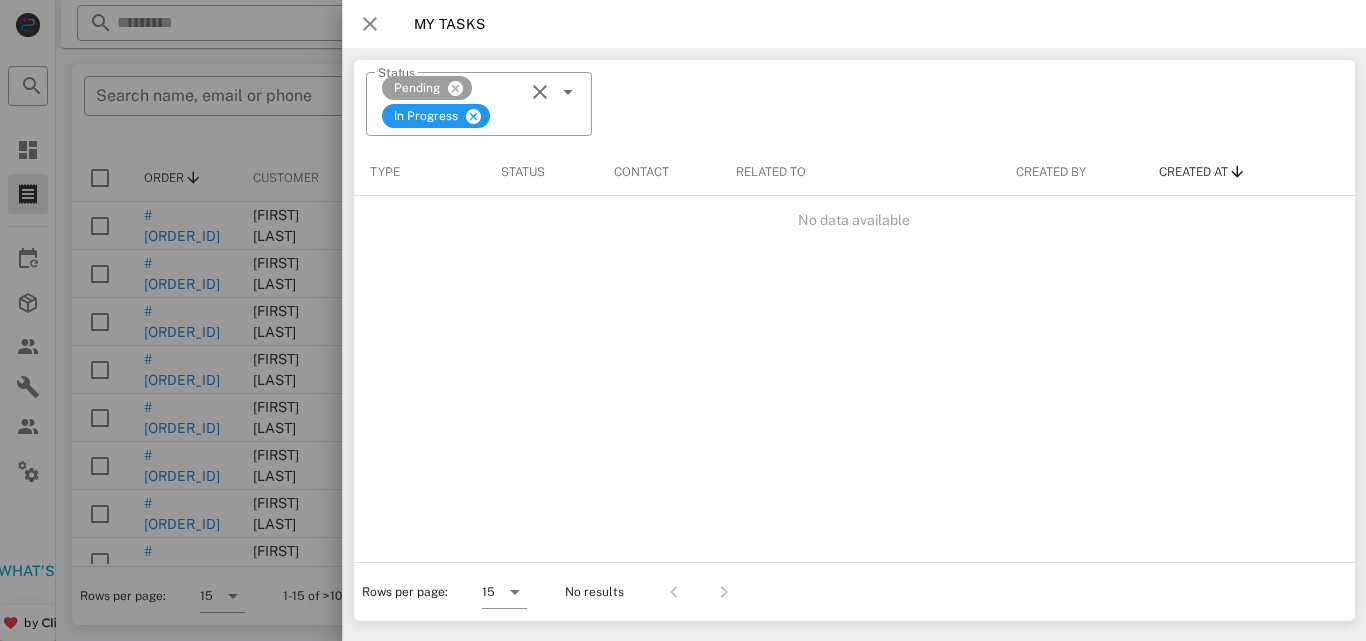 click at bounding box center [370, 24] 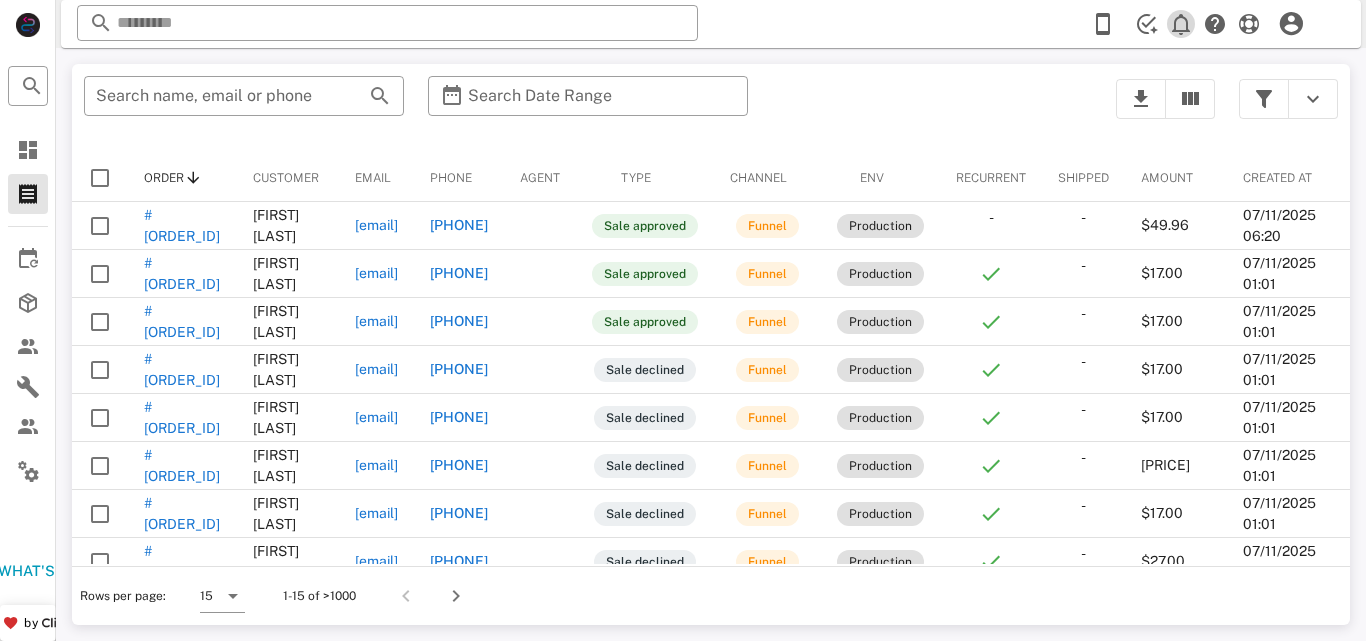 click at bounding box center [1181, 24] 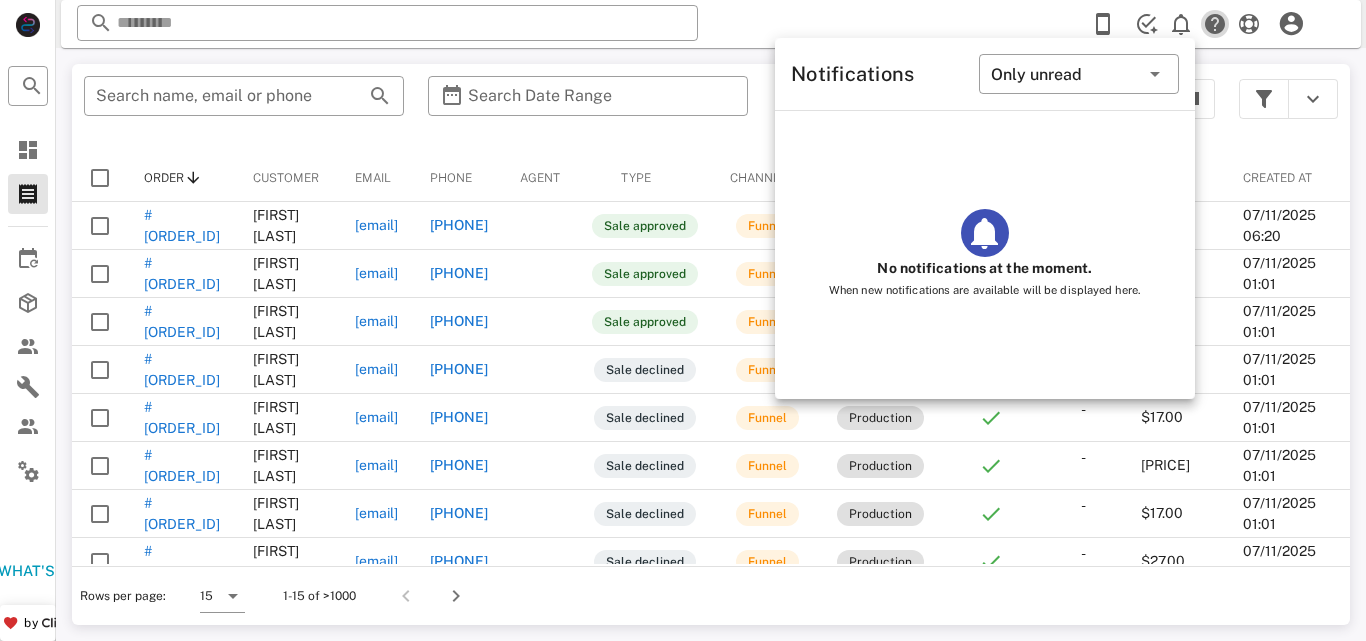 click at bounding box center [1215, 24] 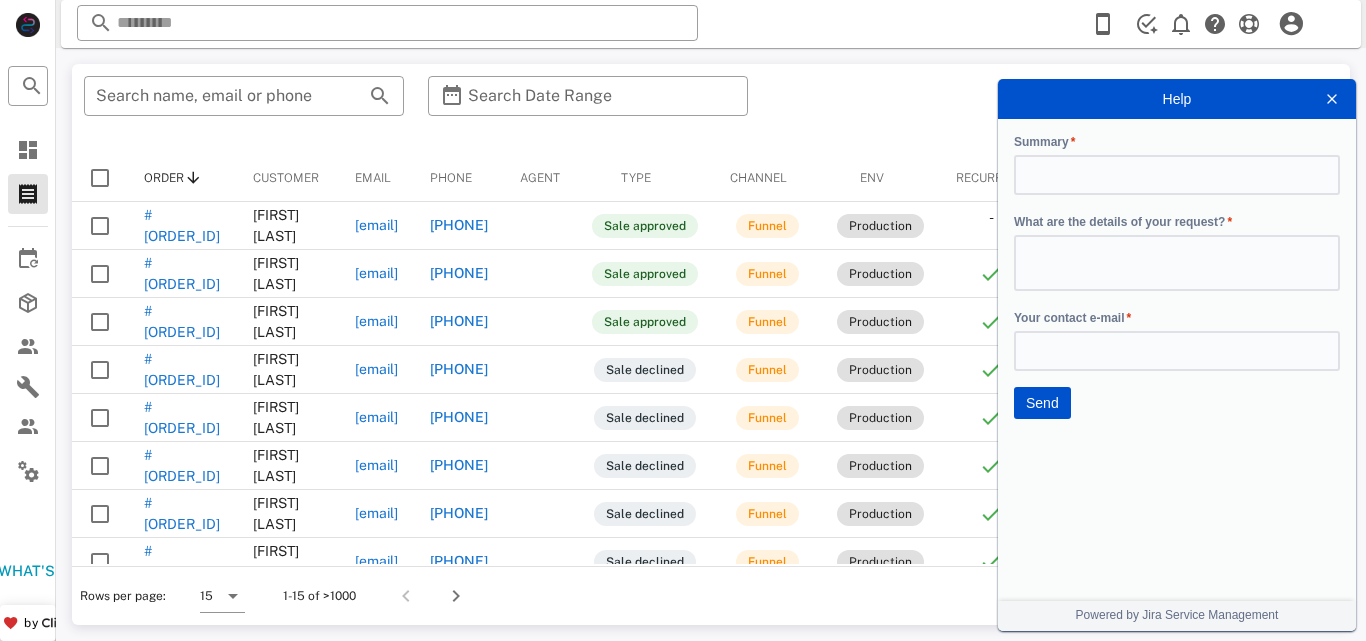 click at bounding box center [1332, 99] 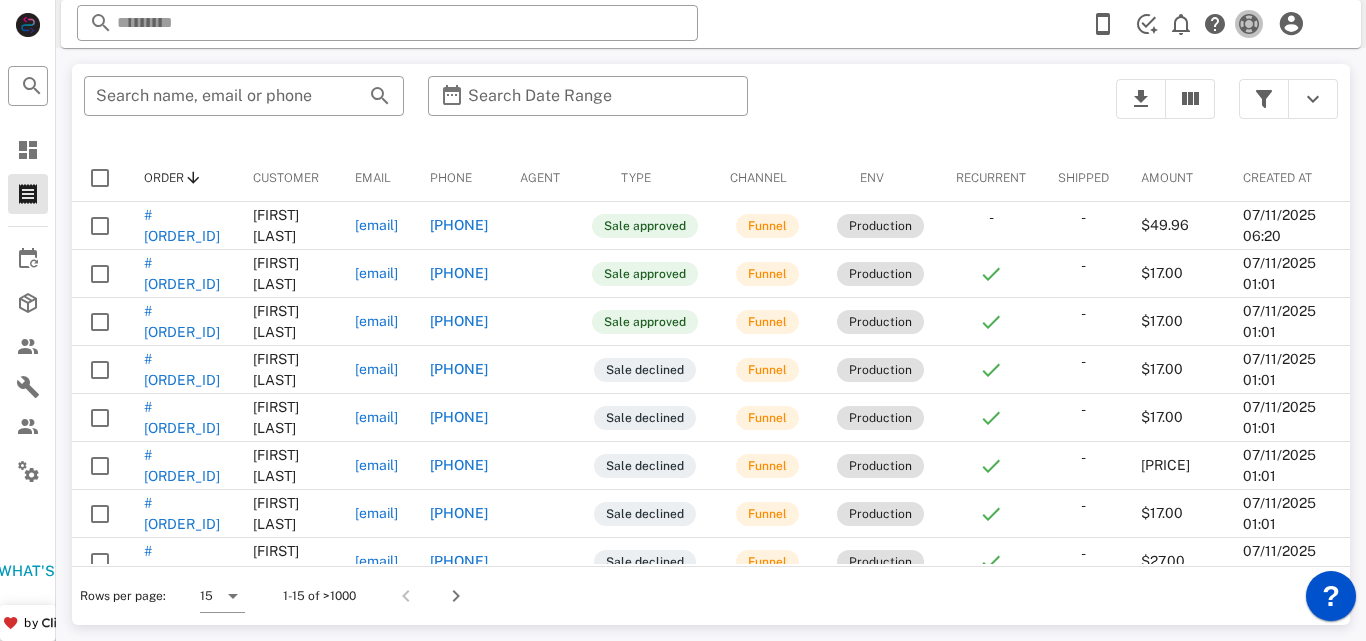 click at bounding box center [1249, 24] 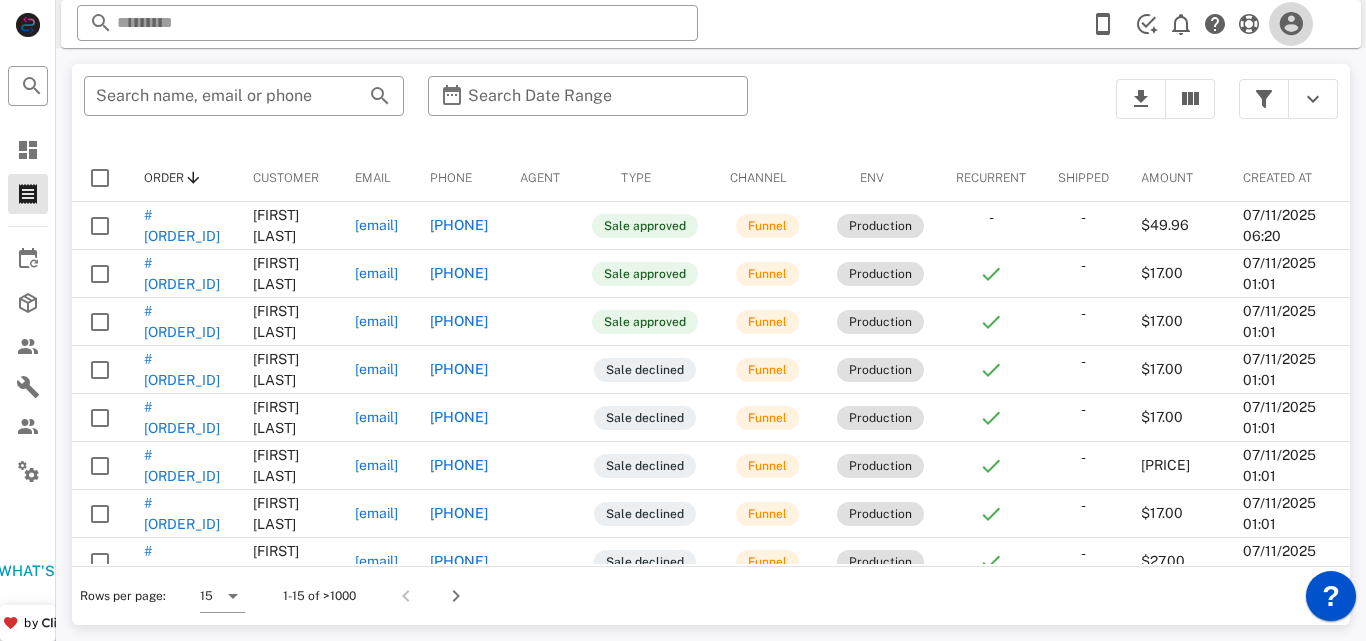 click at bounding box center [1291, 24] 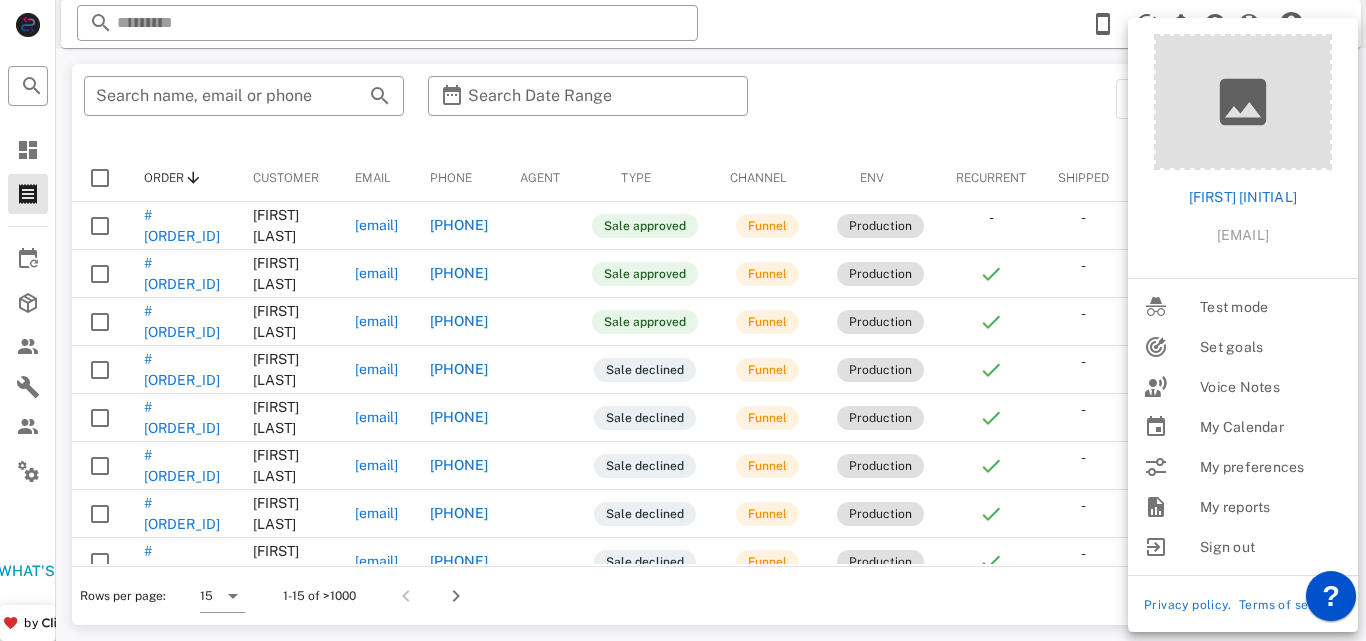 click on "​ Reload browser Accept" at bounding box center [711, 24] 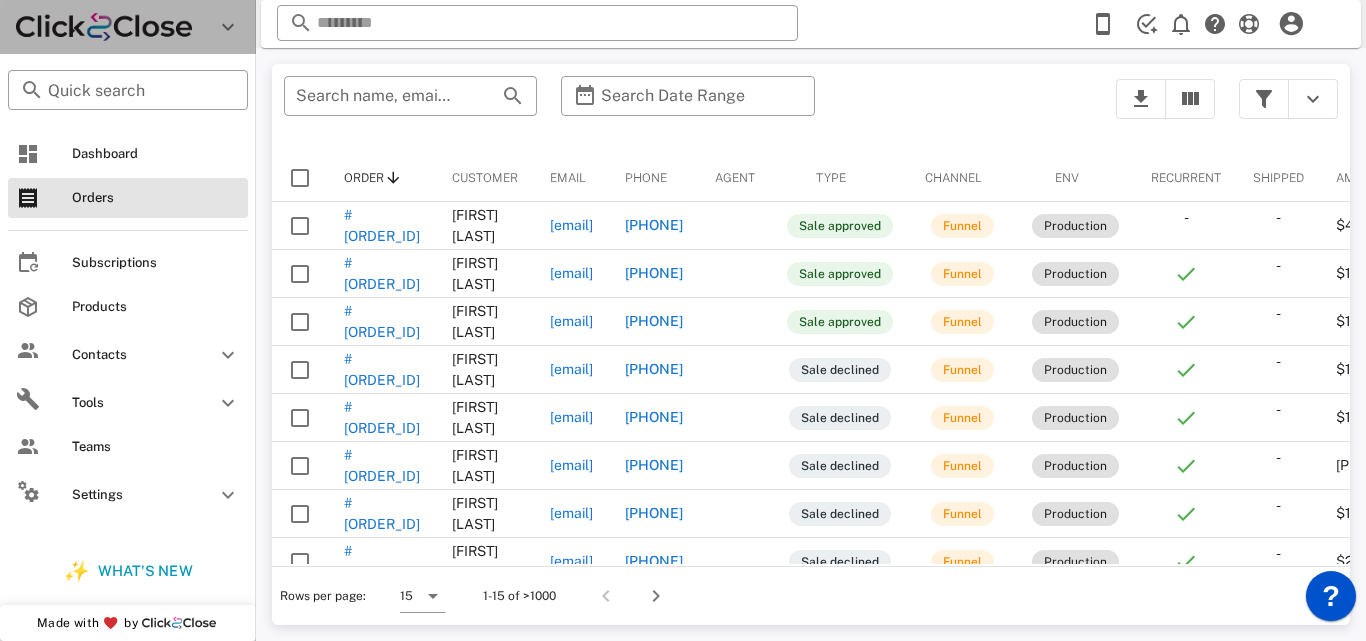 click at bounding box center [228, 27] 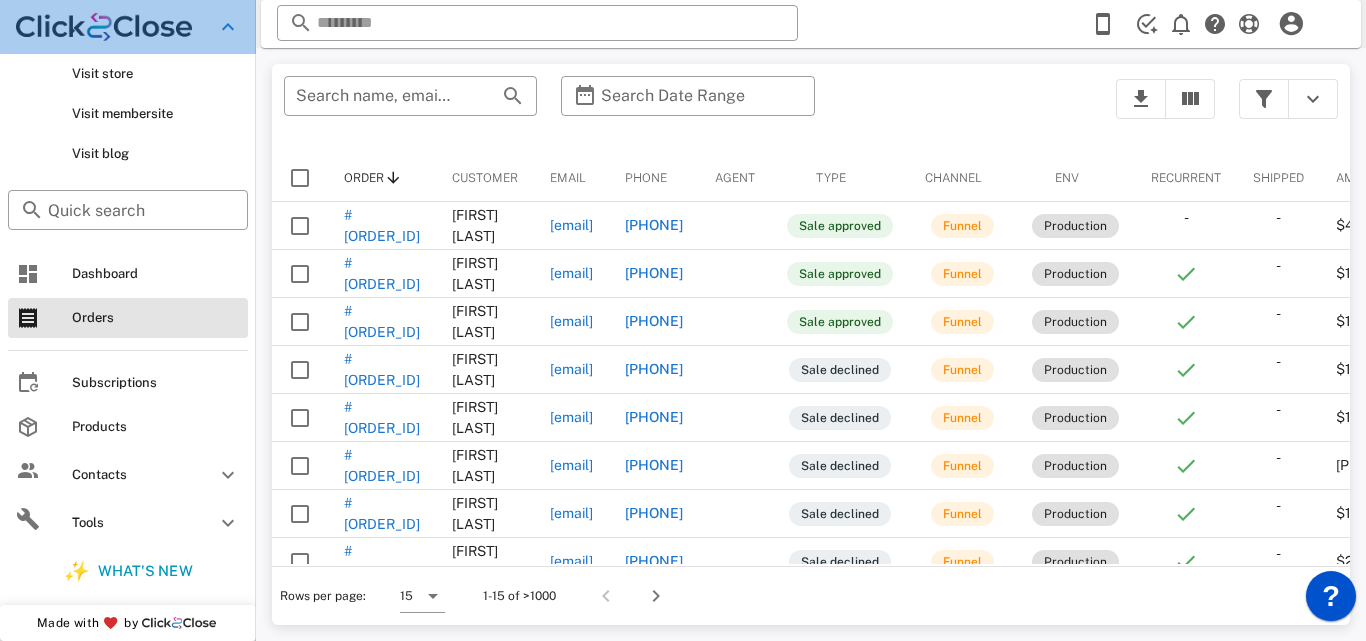 click at bounding box center [228, 27] 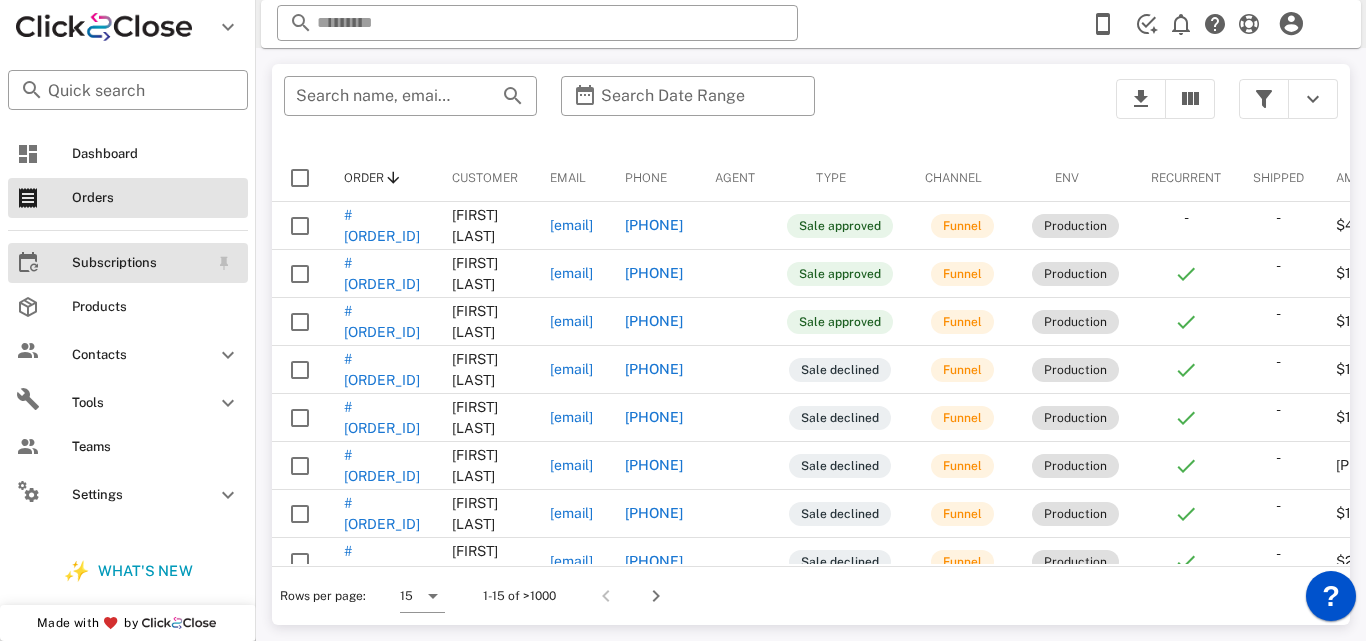 click on "Subscriptions" at bounding box center [140, 263] 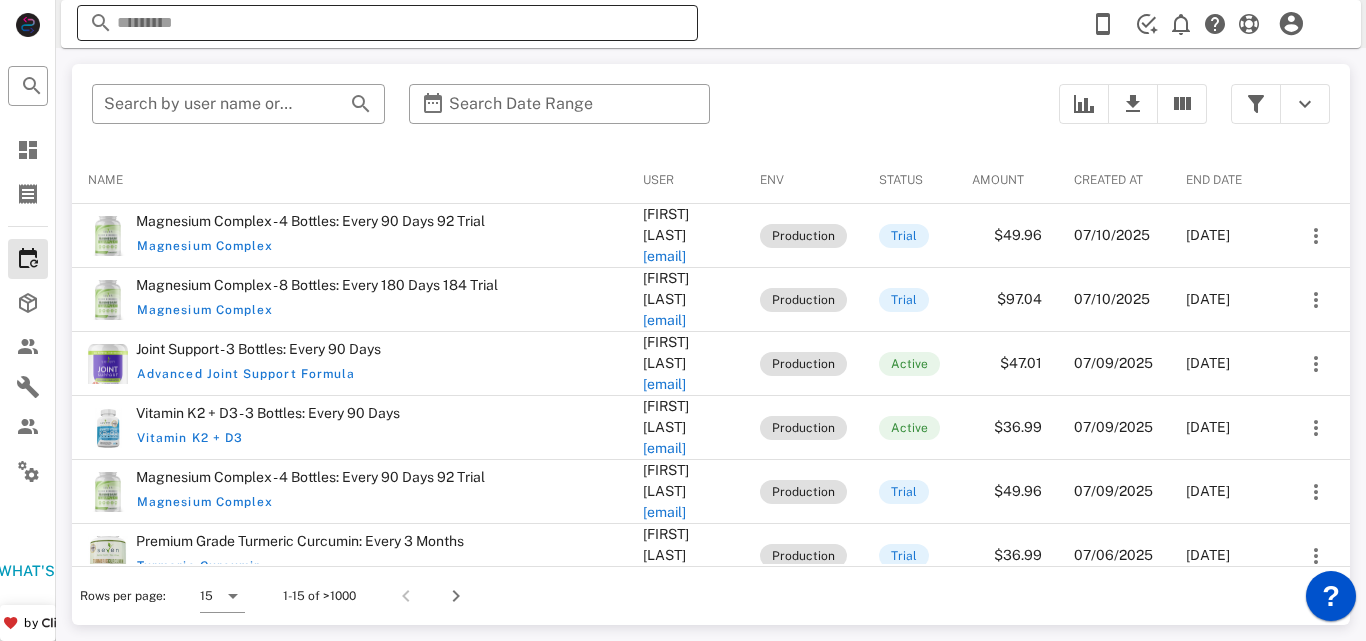 click at bounding box center [387, 23] 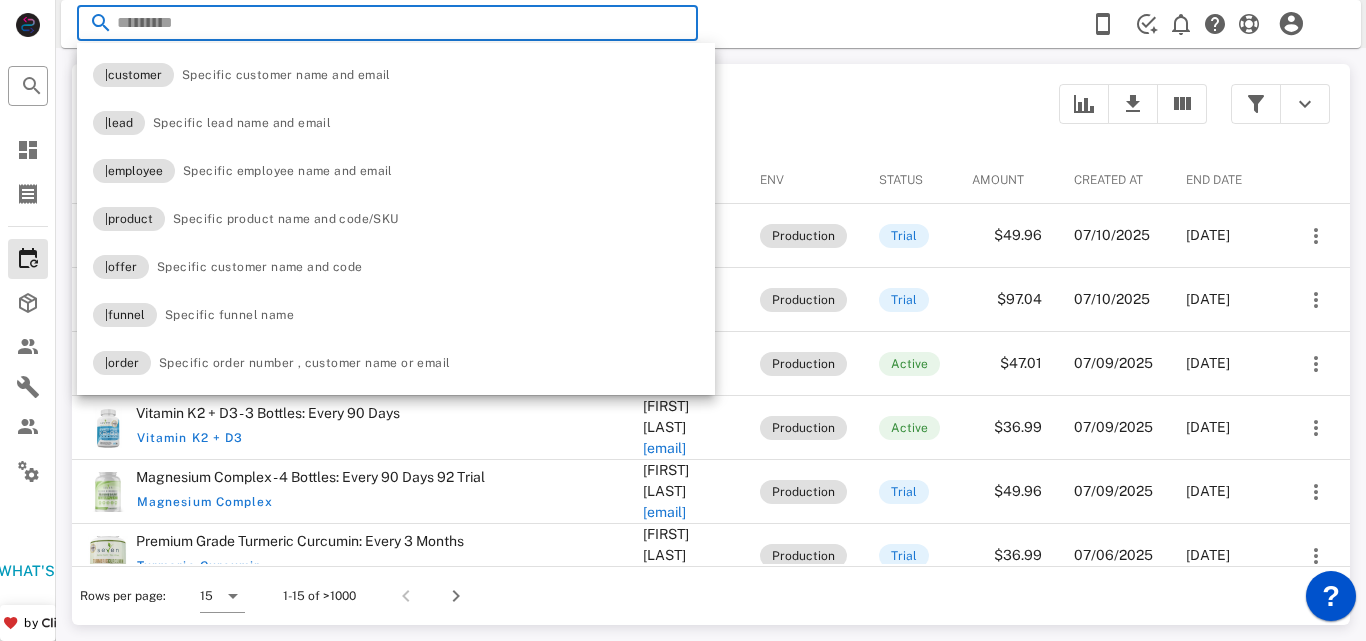 click on "​ Reload browser Accept" at bounding box center (711, 24) 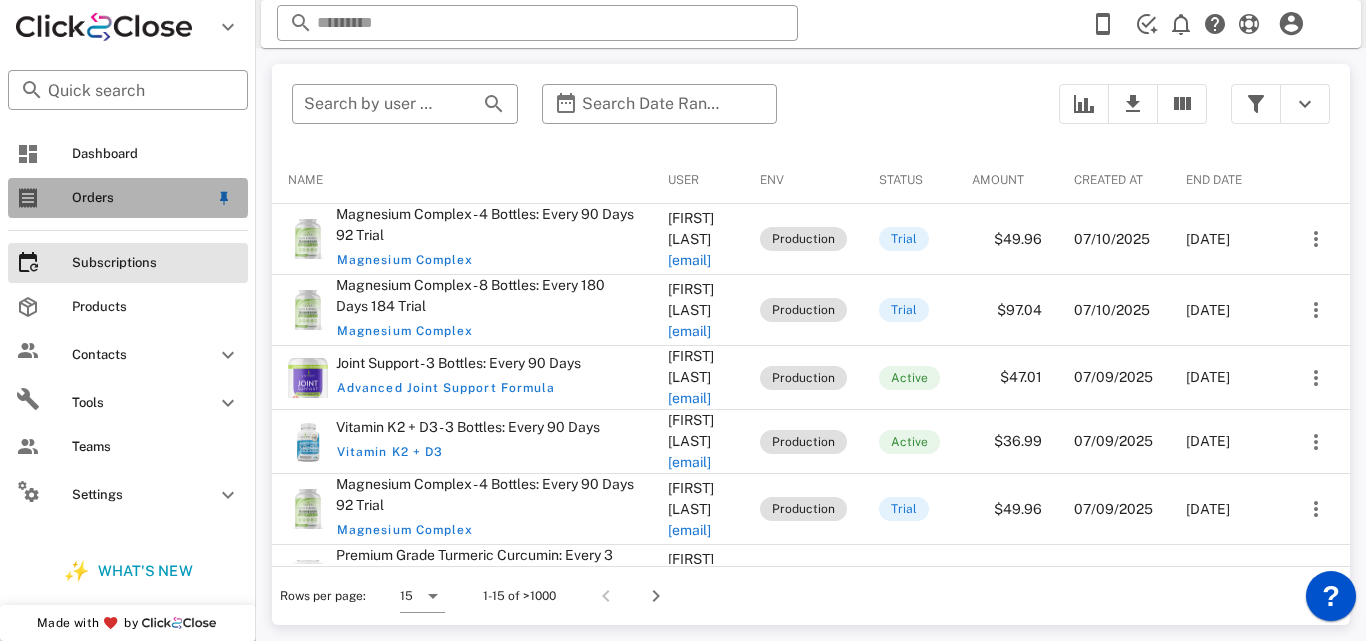 click on "Orders" at bounding box center [140, 198] 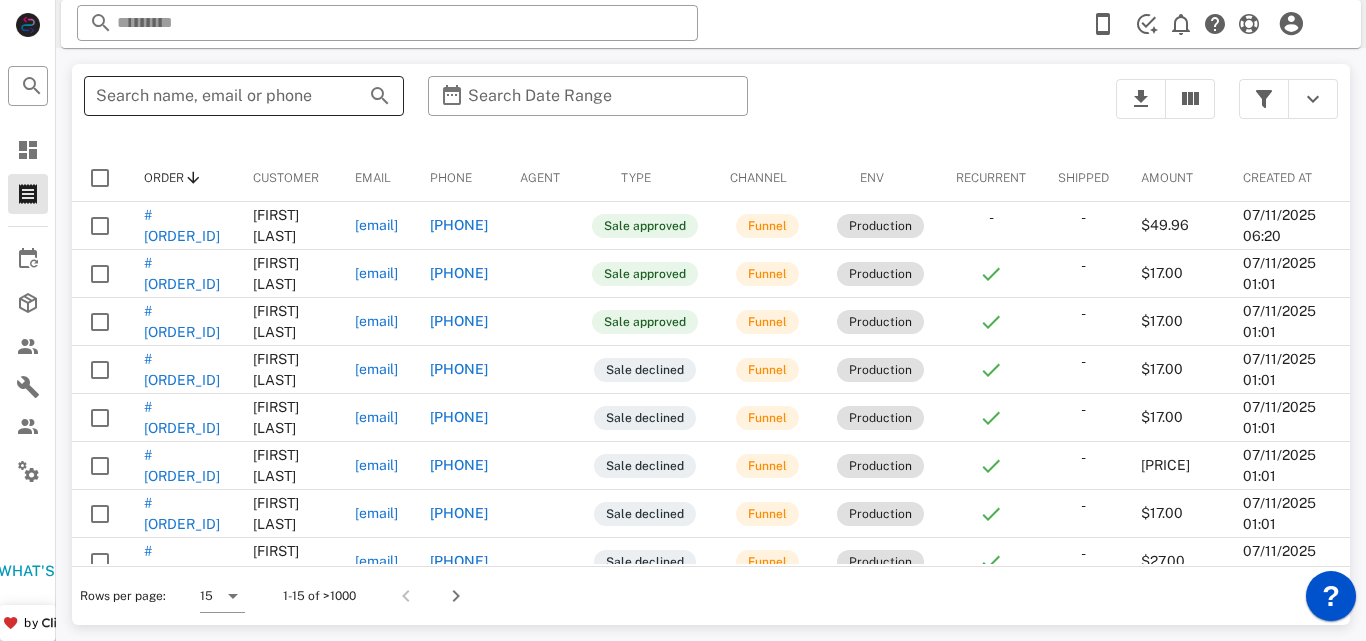 click on "Search name, email or phone" at bounding box center (216, 96) 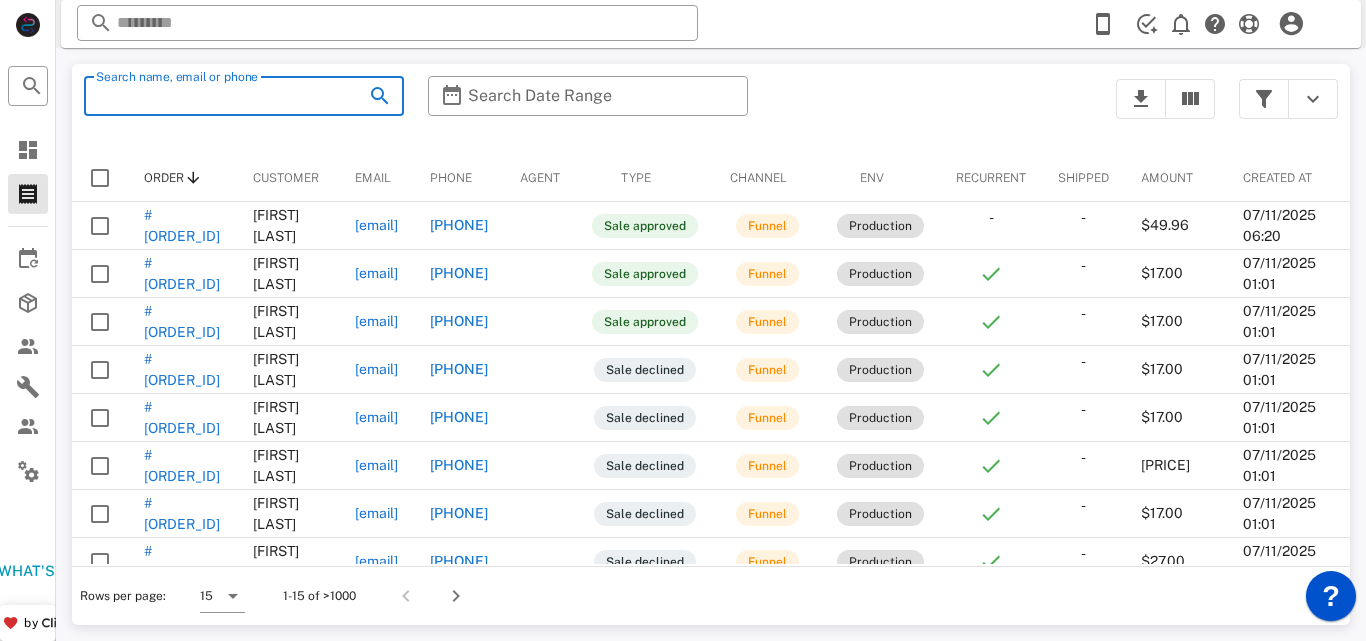 paste on "**********" 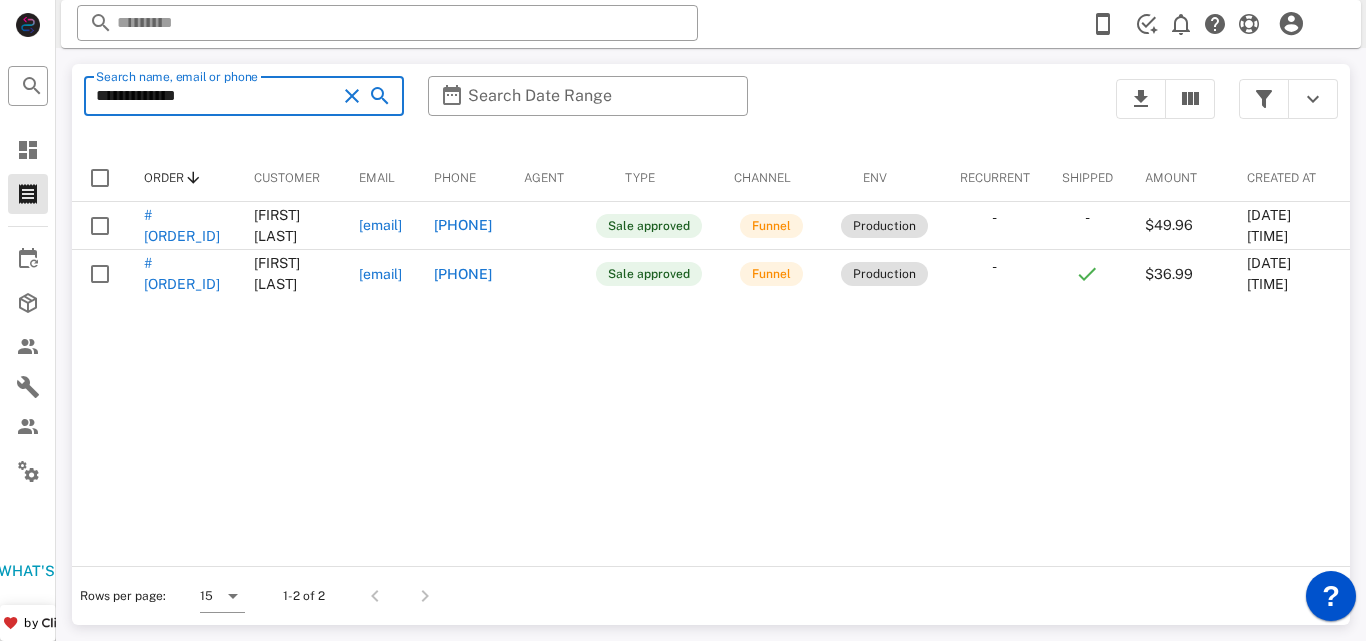 type on "**********" 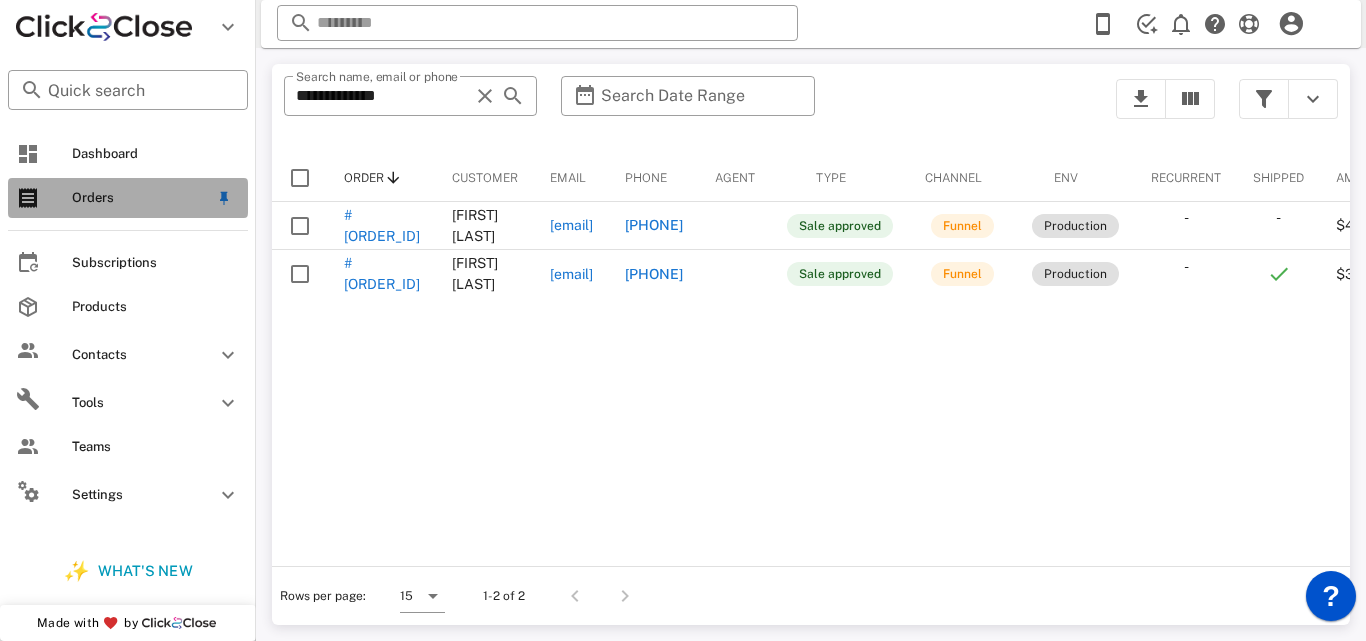 click on "Orders" at bounding box center [140, 198] 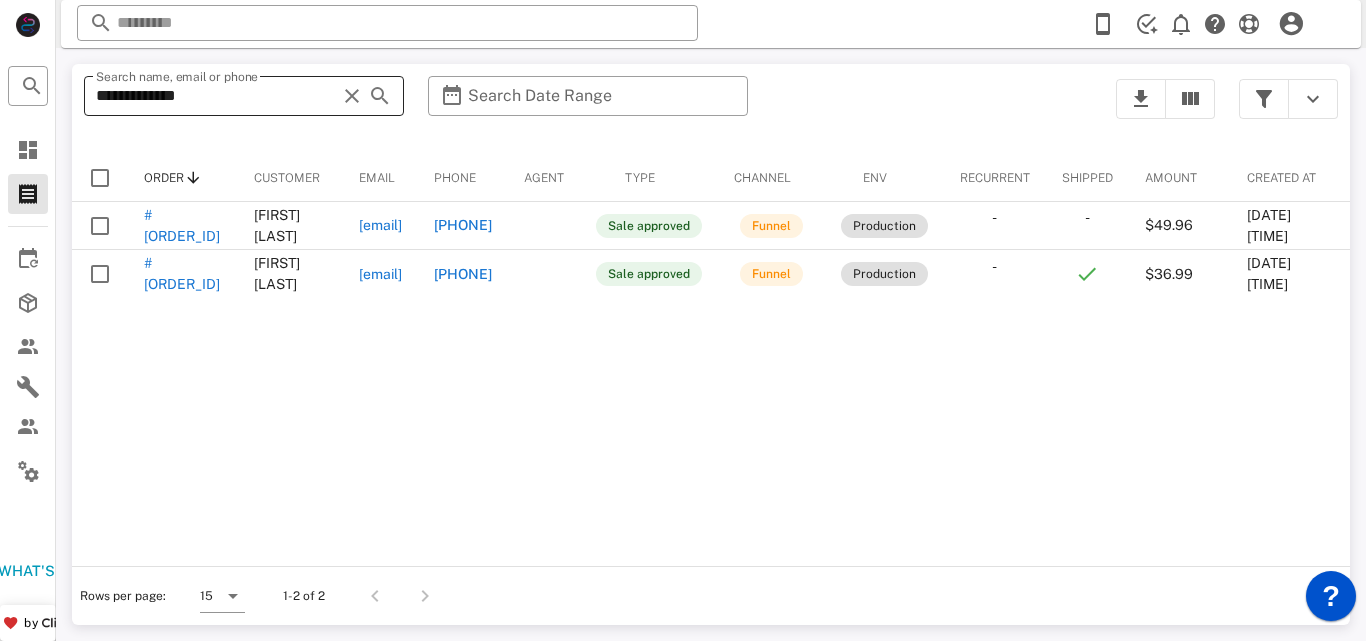 click at bounding box center (352, 96) 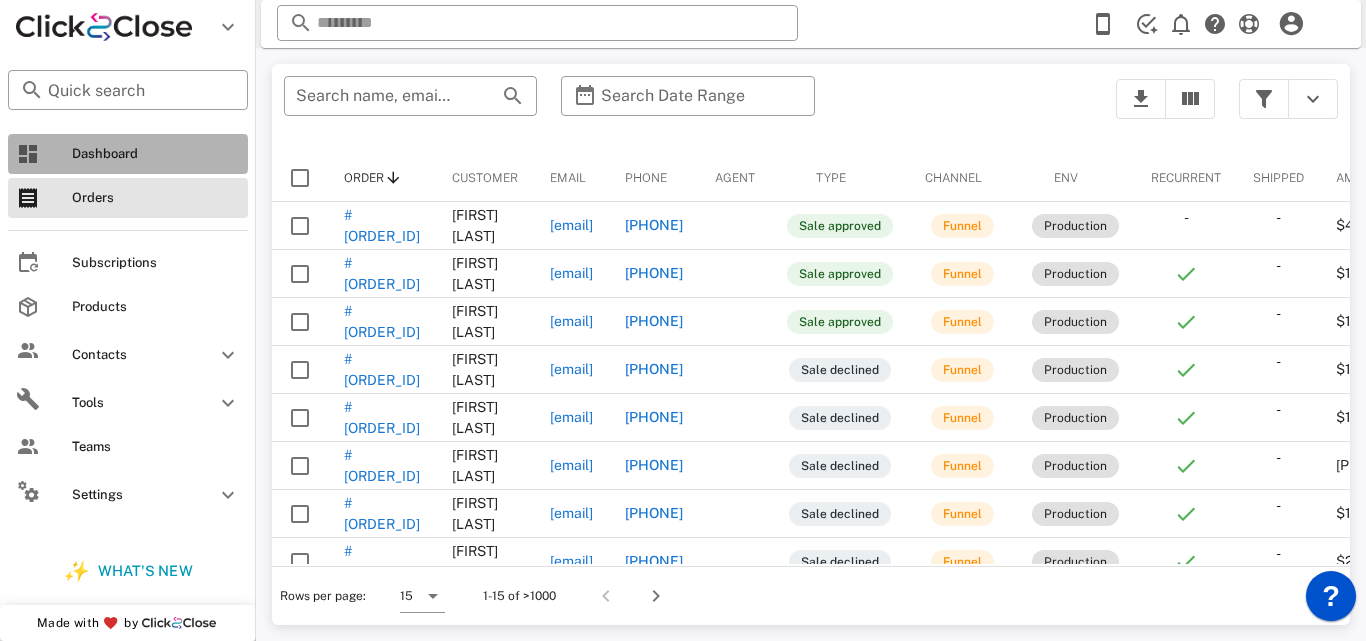 click on "Dashboard" at bounding box center (156, 154) 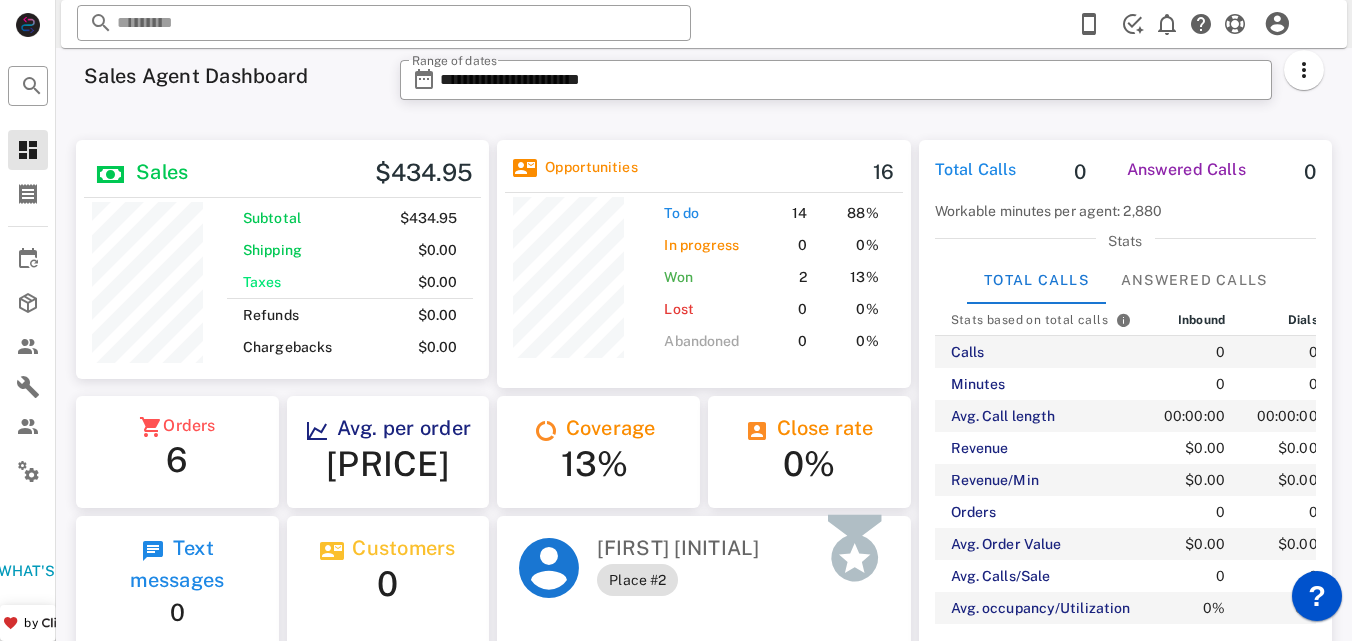 scroll, scrollTop: 999761, scrollLeft: 999587, axis: both 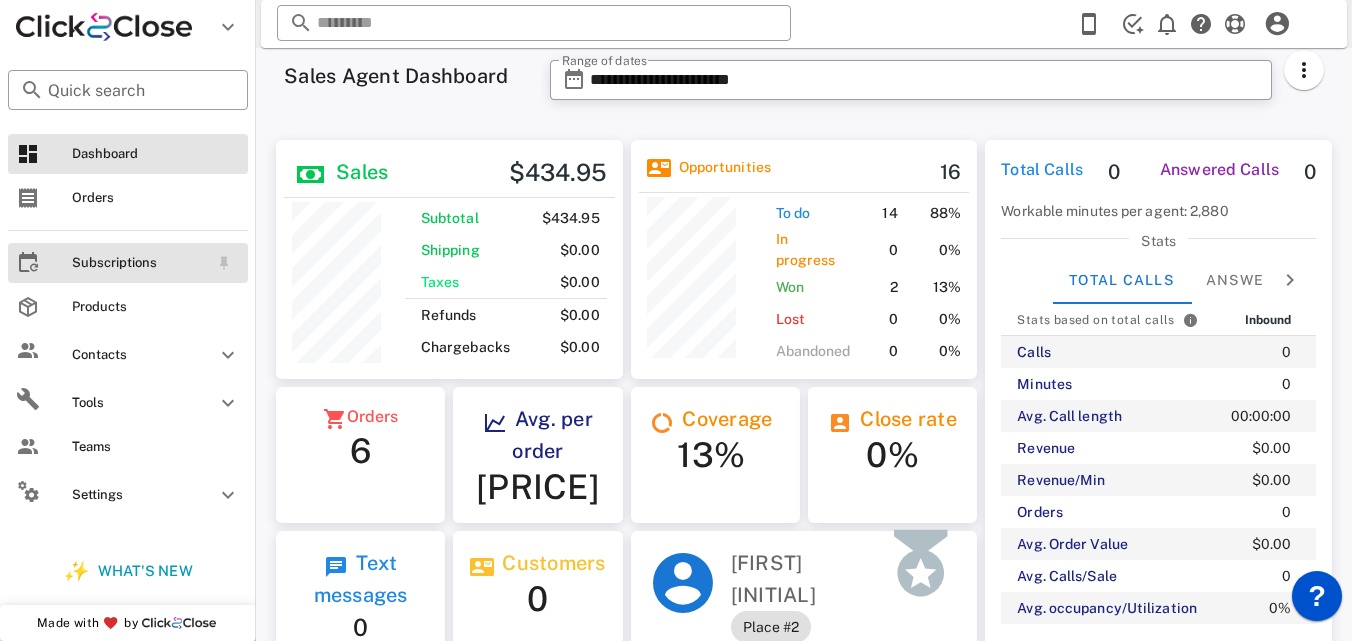 click on "Subscriptions" at bounding box center [140, 263] 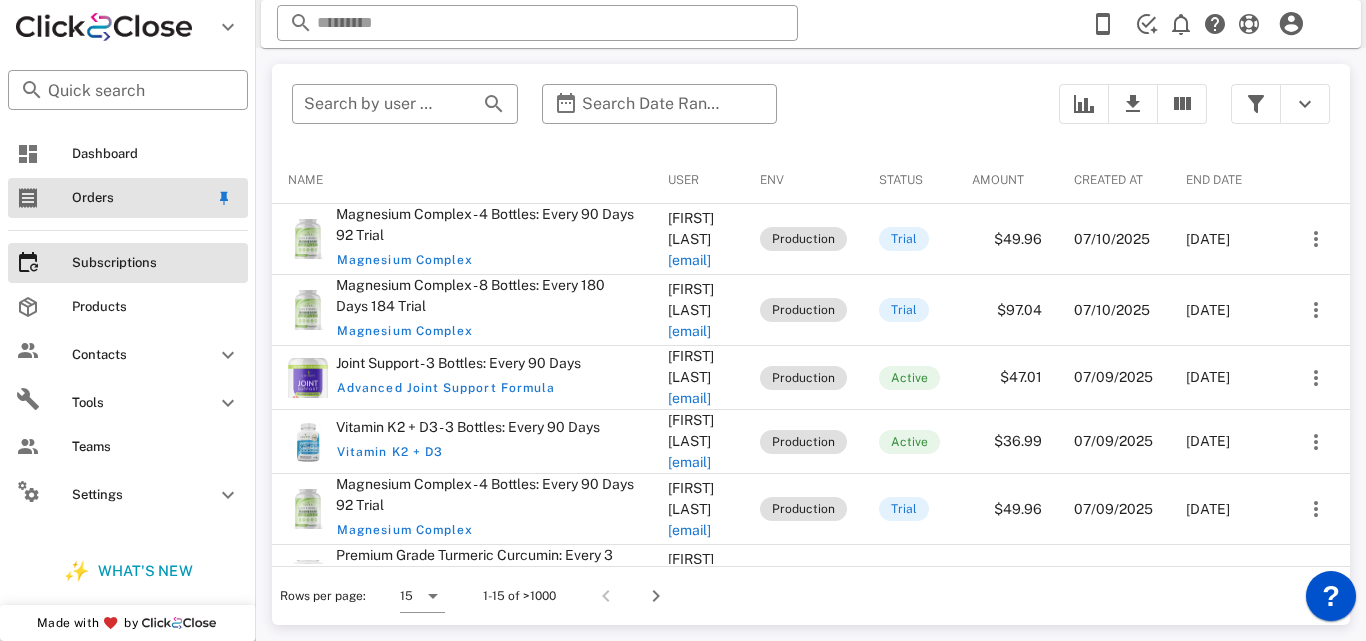 click on "Orders" at bounding box center [140, 198] 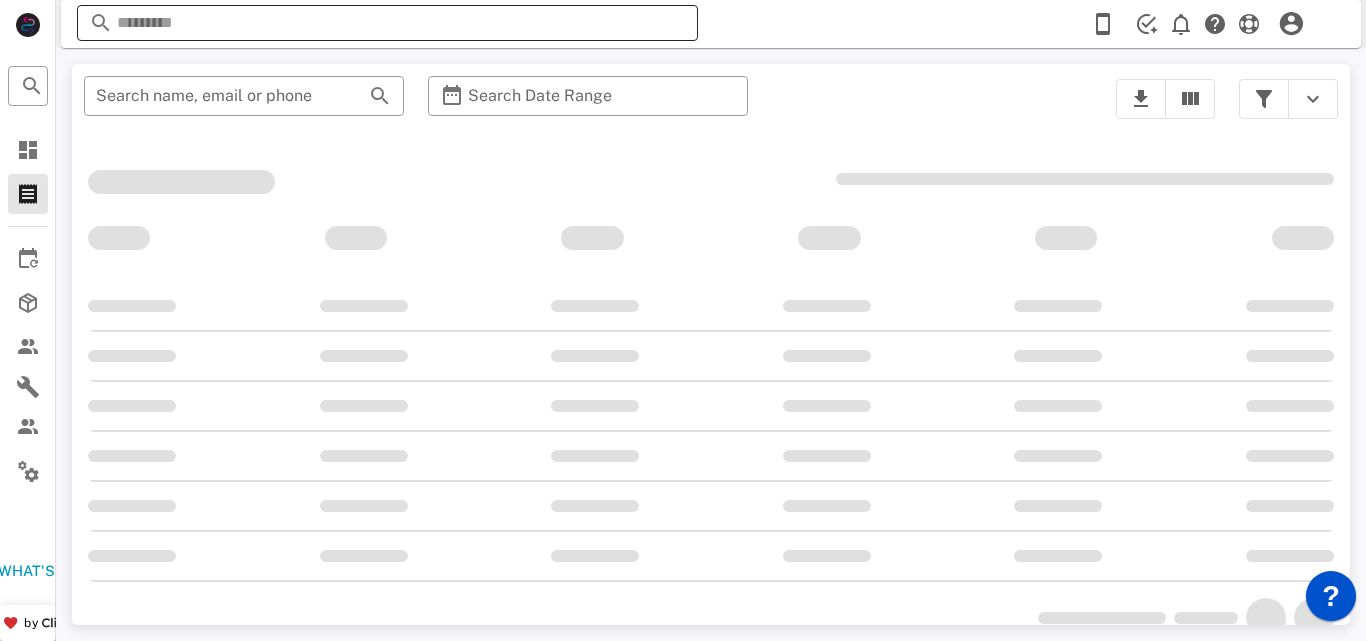 click at bounding box center (387, 23) 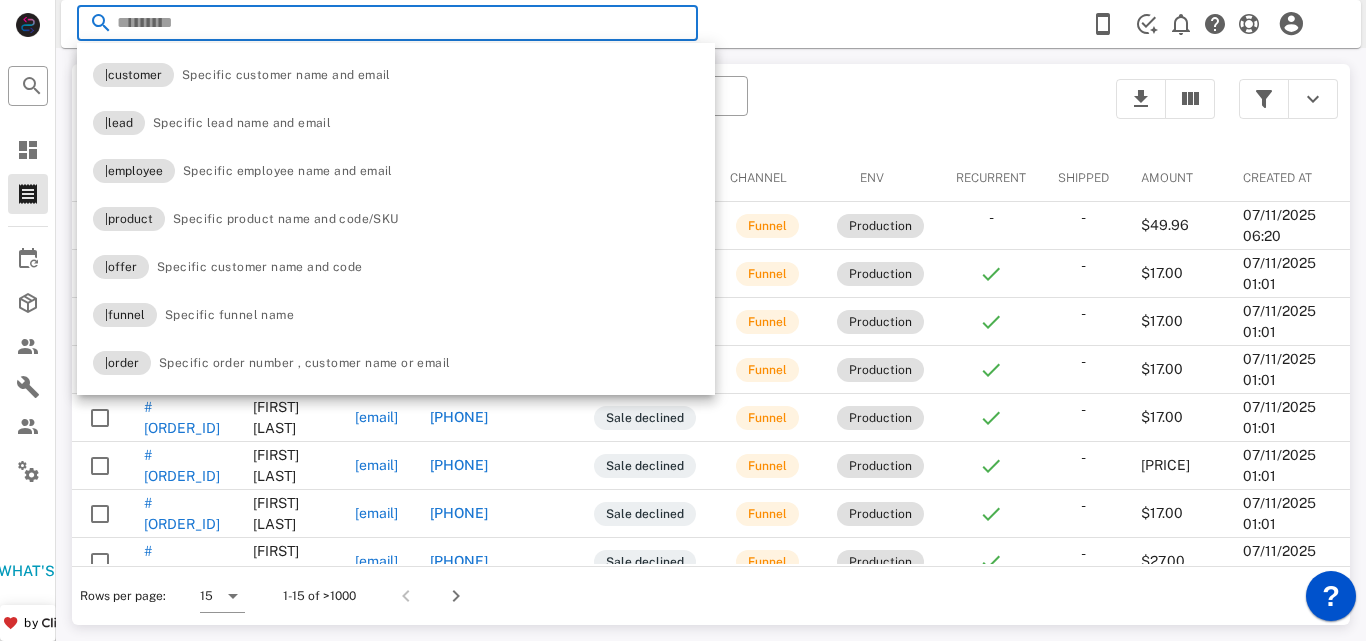 click at bounding box center [387, 23] 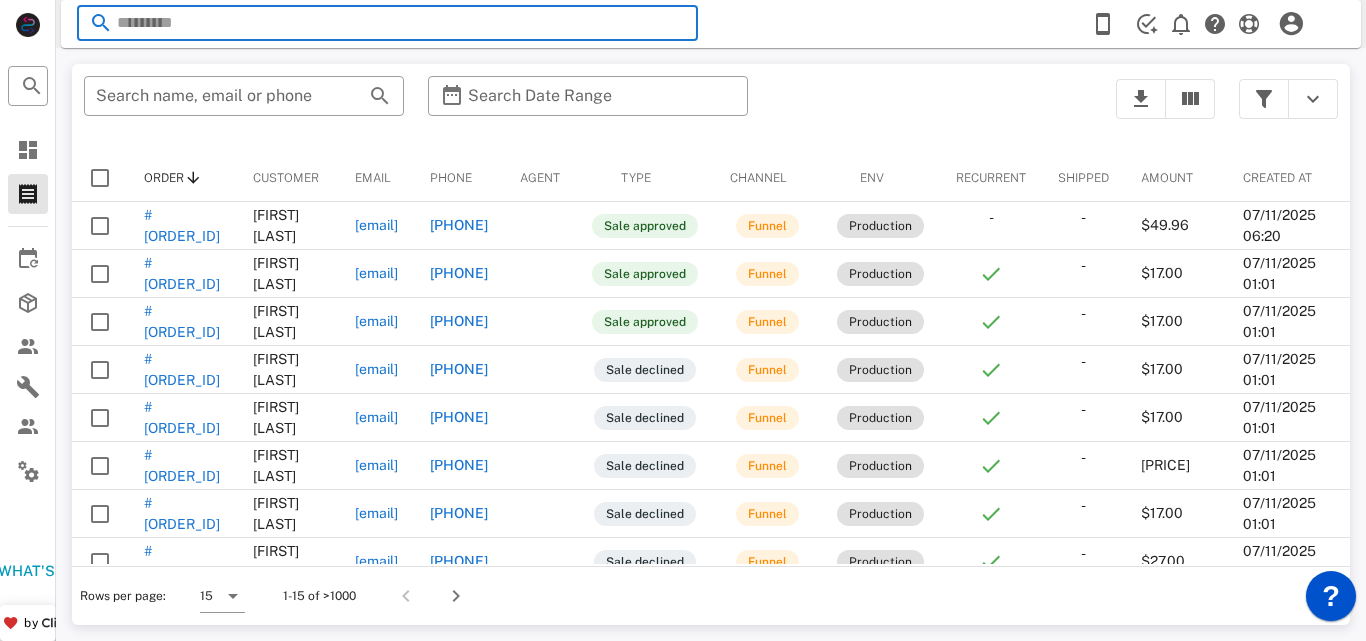 paste on "**********" 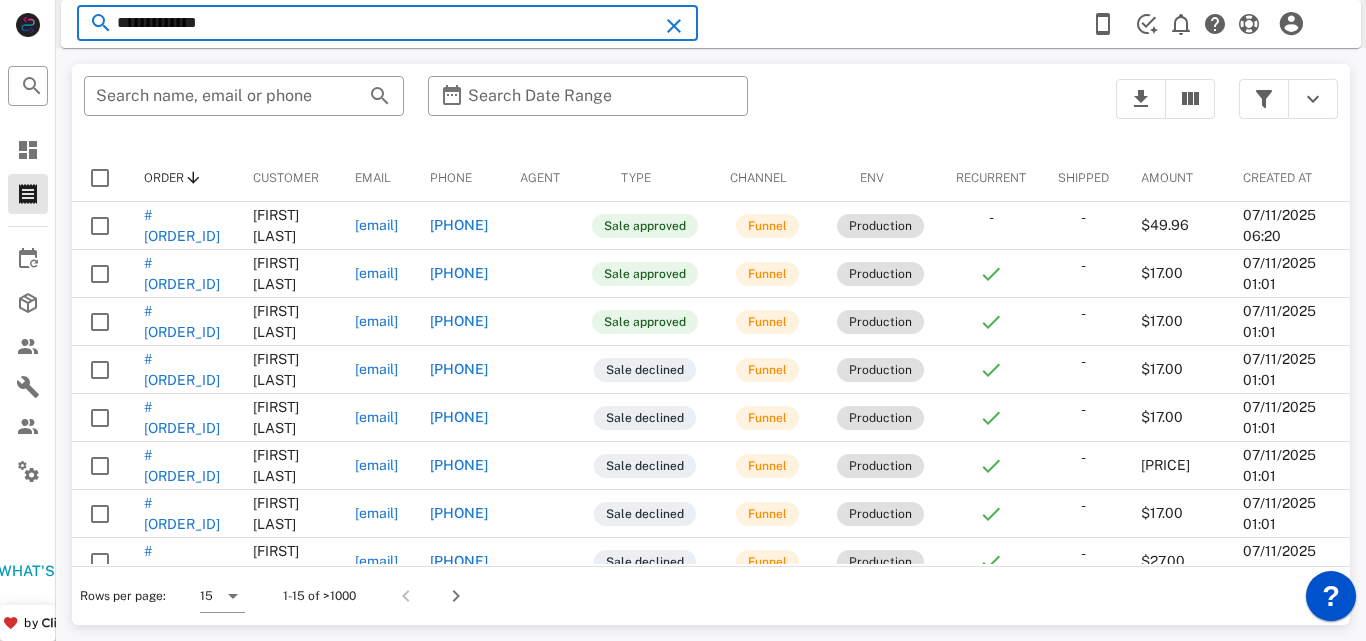 type on "**********" 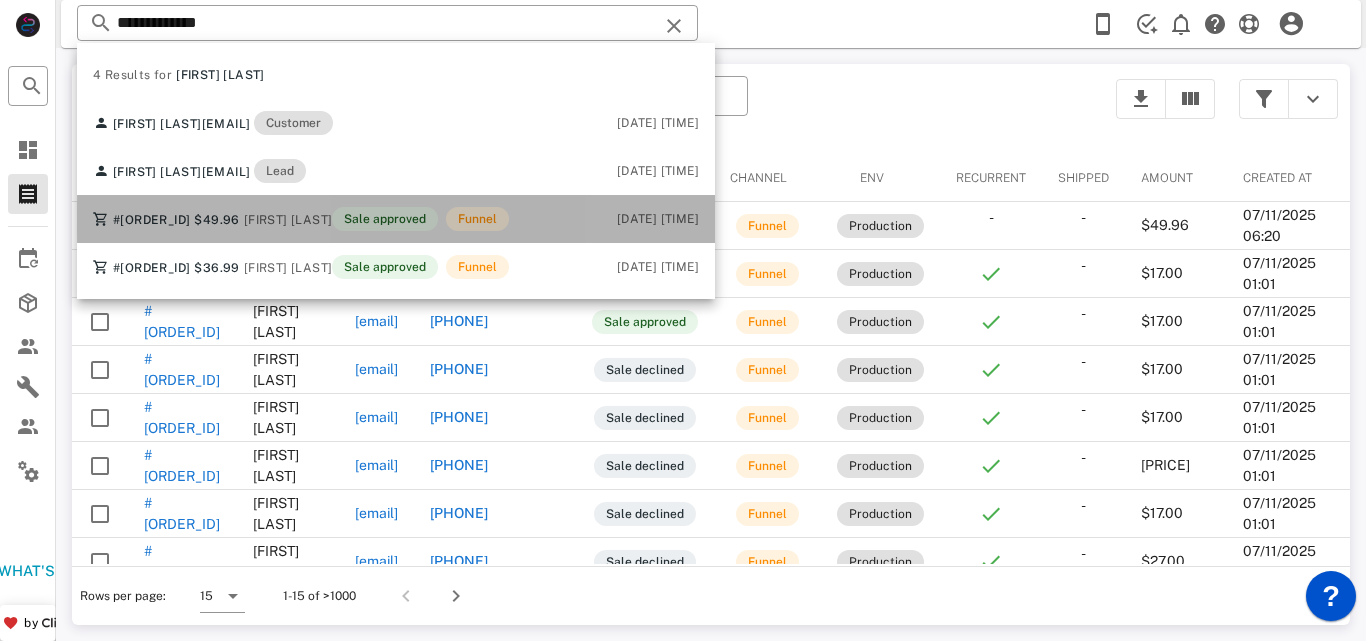 click on "steve holman" at bounding box center (288, 220) 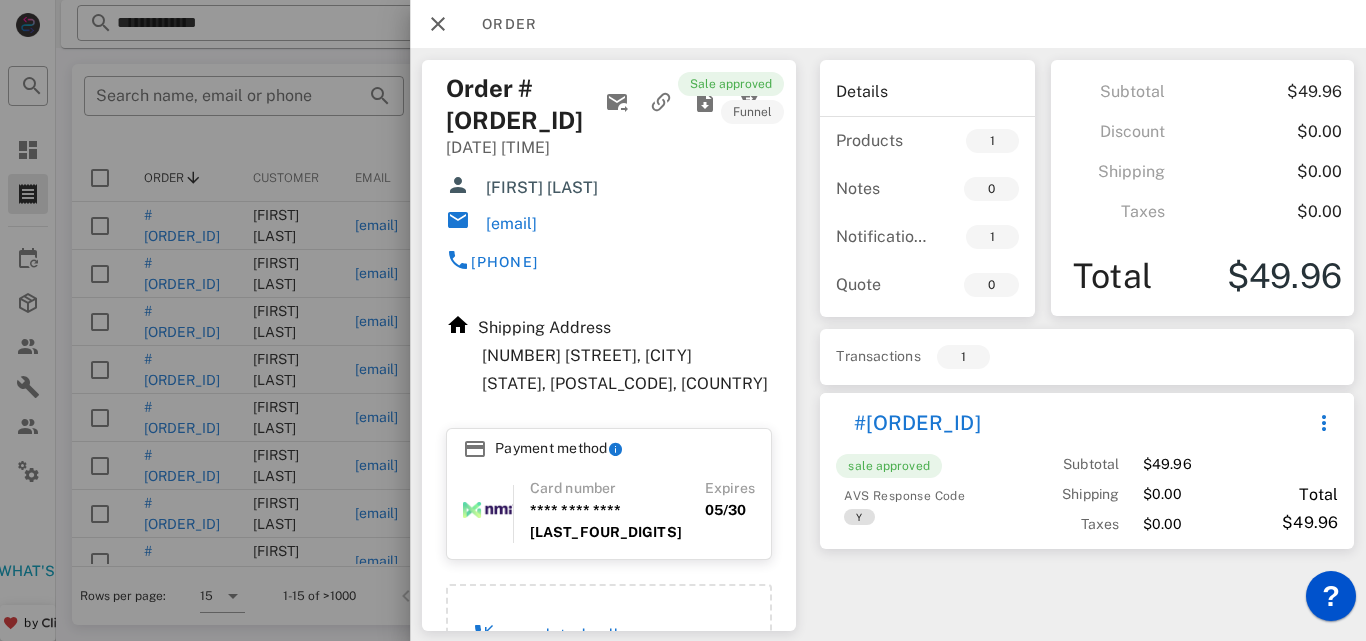 drag, startPoint x: 649, startPoint y: 221, endPoint x: 488, endPoint y: 220, distance: 161.00311 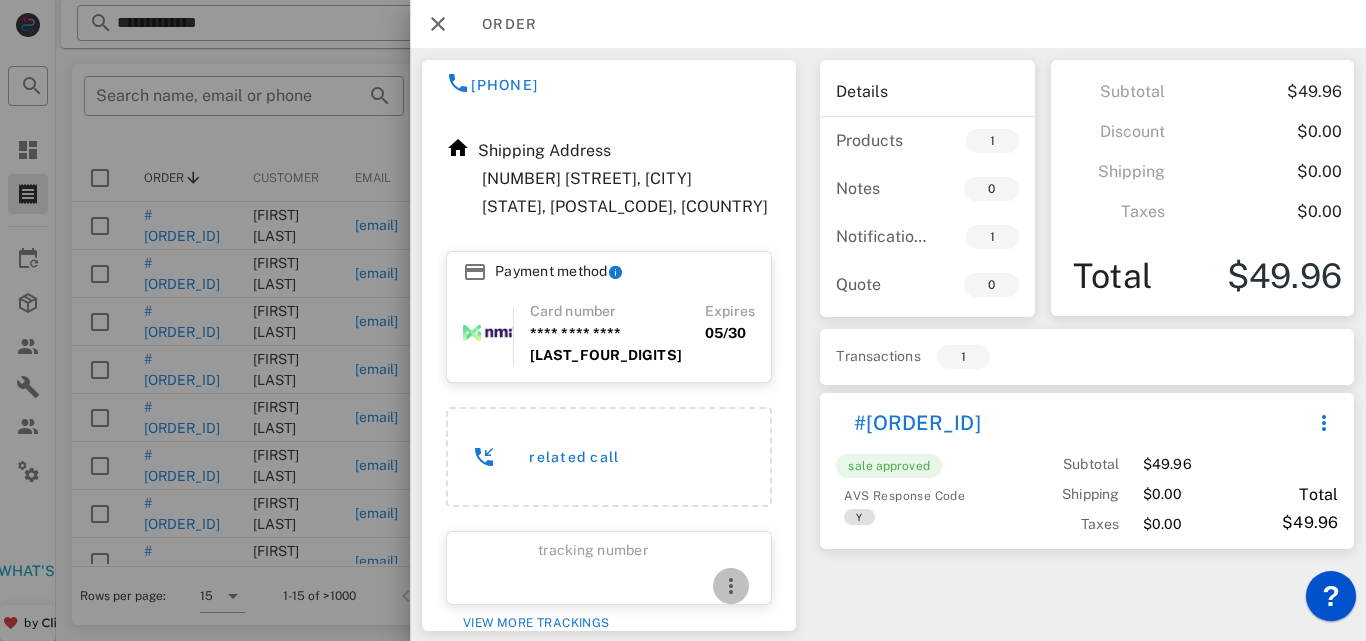 click at bounding box center [731, 586] 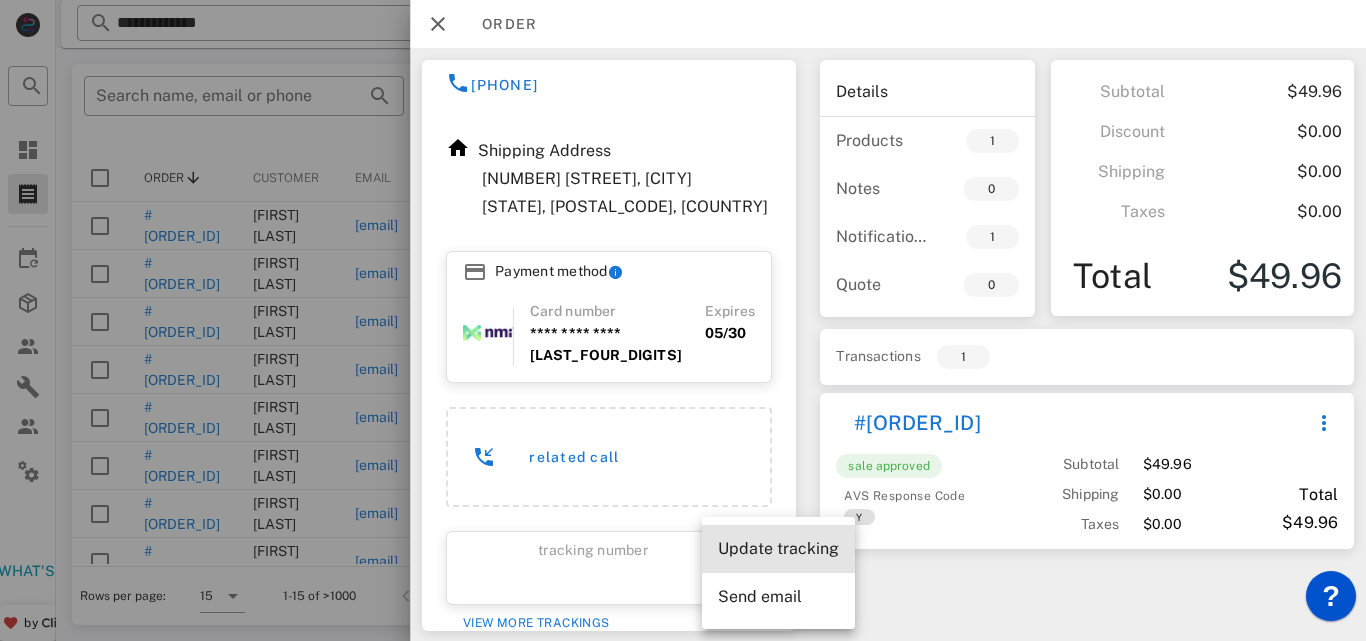 click on "Update tracking" at bounding box center (778, 548) 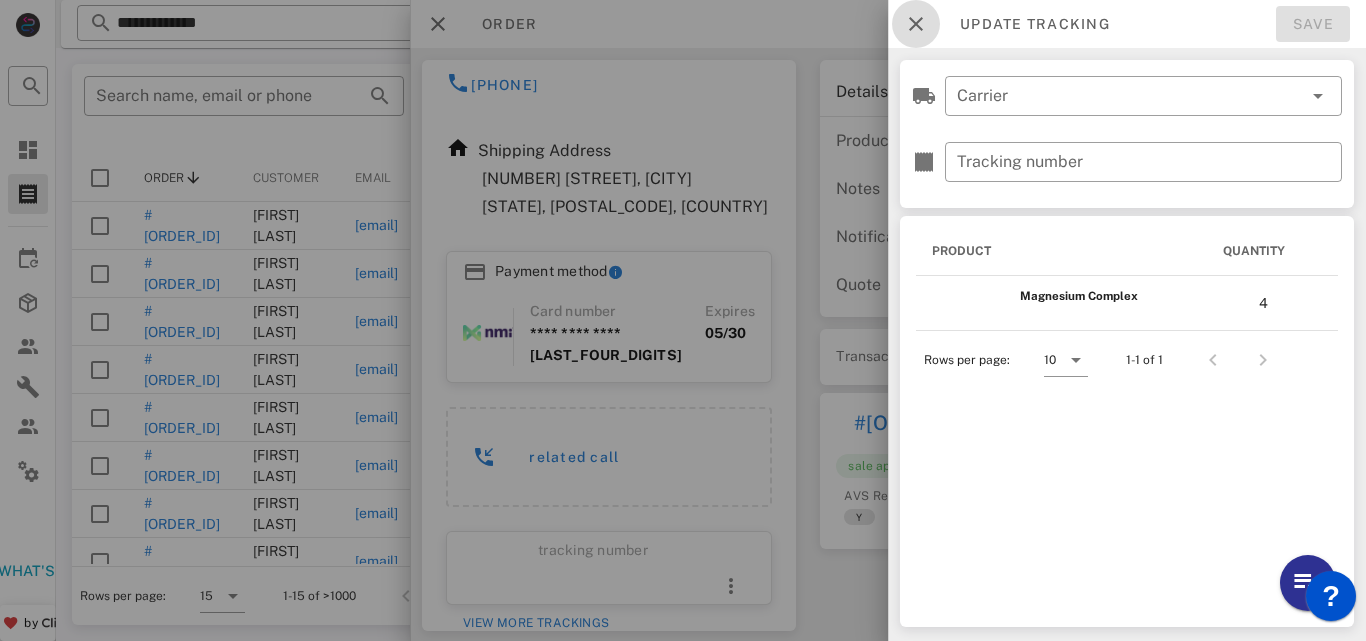 click at bounding box center (916, 24) 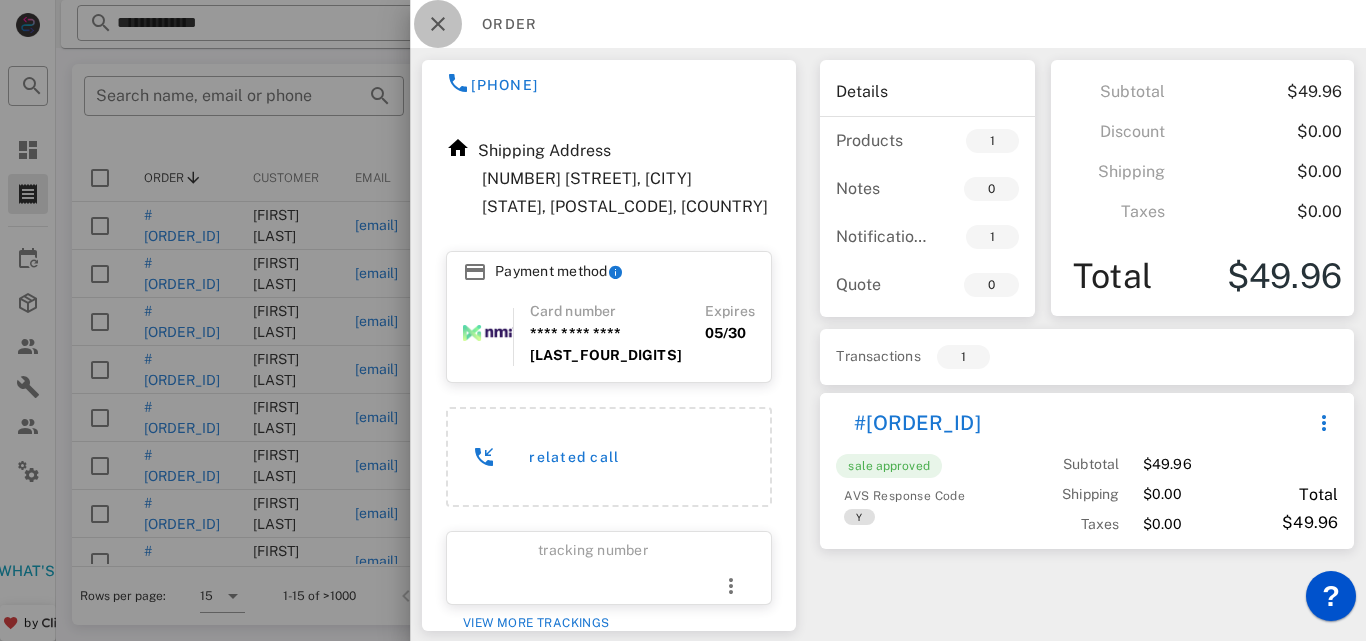 click at bounding box center (438, 24) 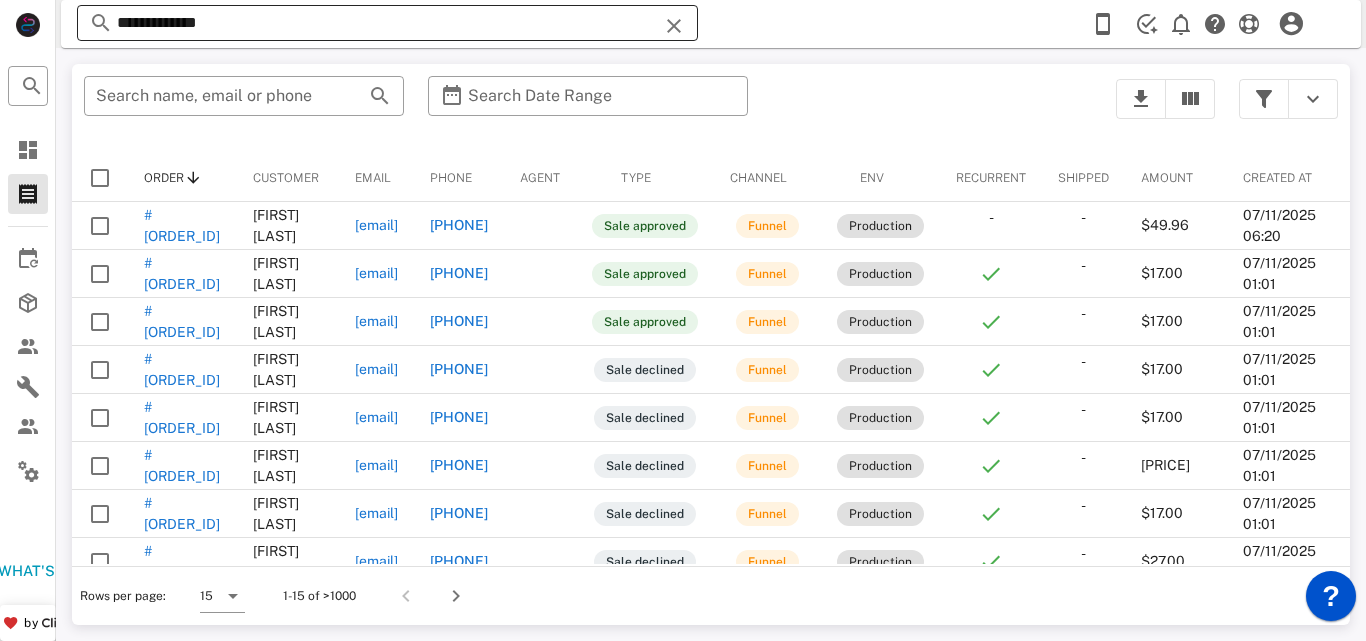 click at bounding box center (674, 26) 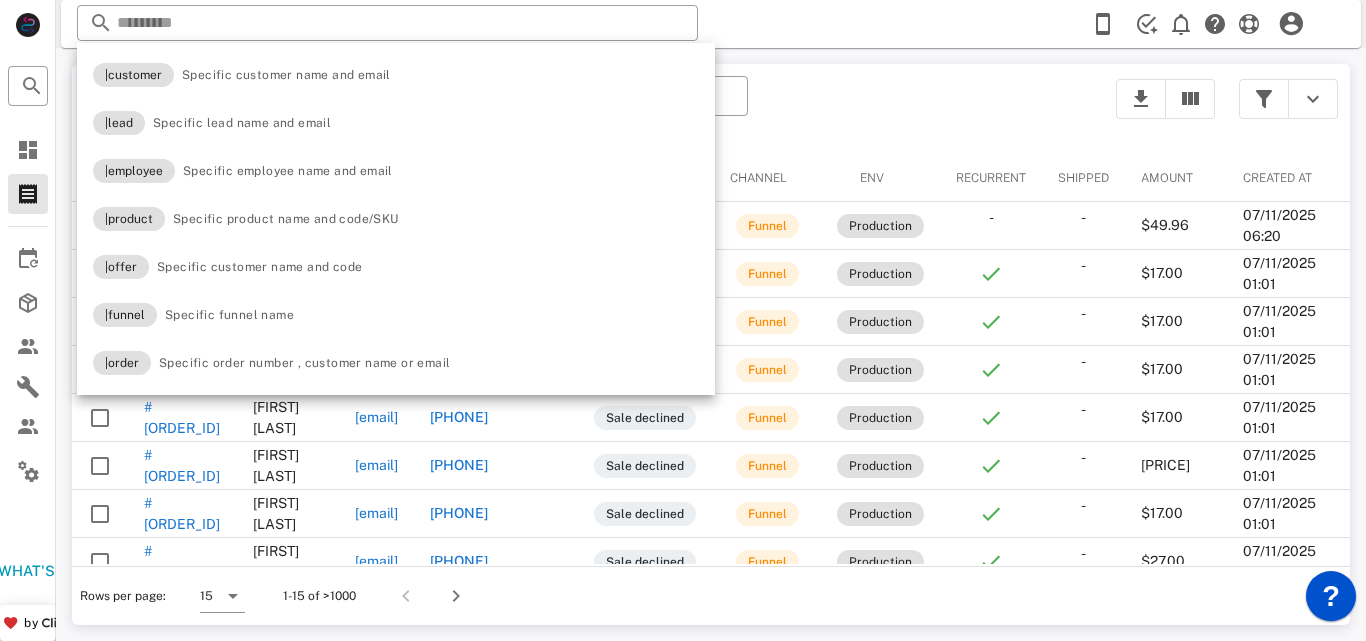 click on "​ Search name, email or phone ​ Search Date Range" at bounding box center (588, 109) 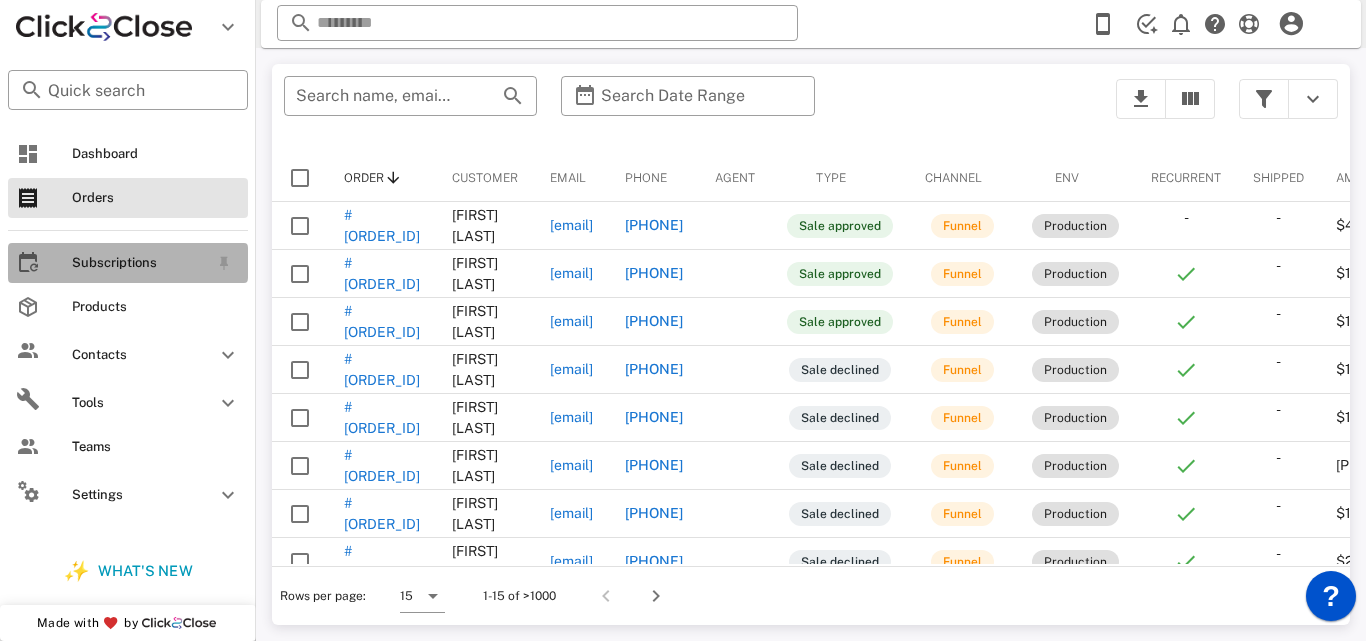 click on "Subscriptions" at bounding box center [140, 263] 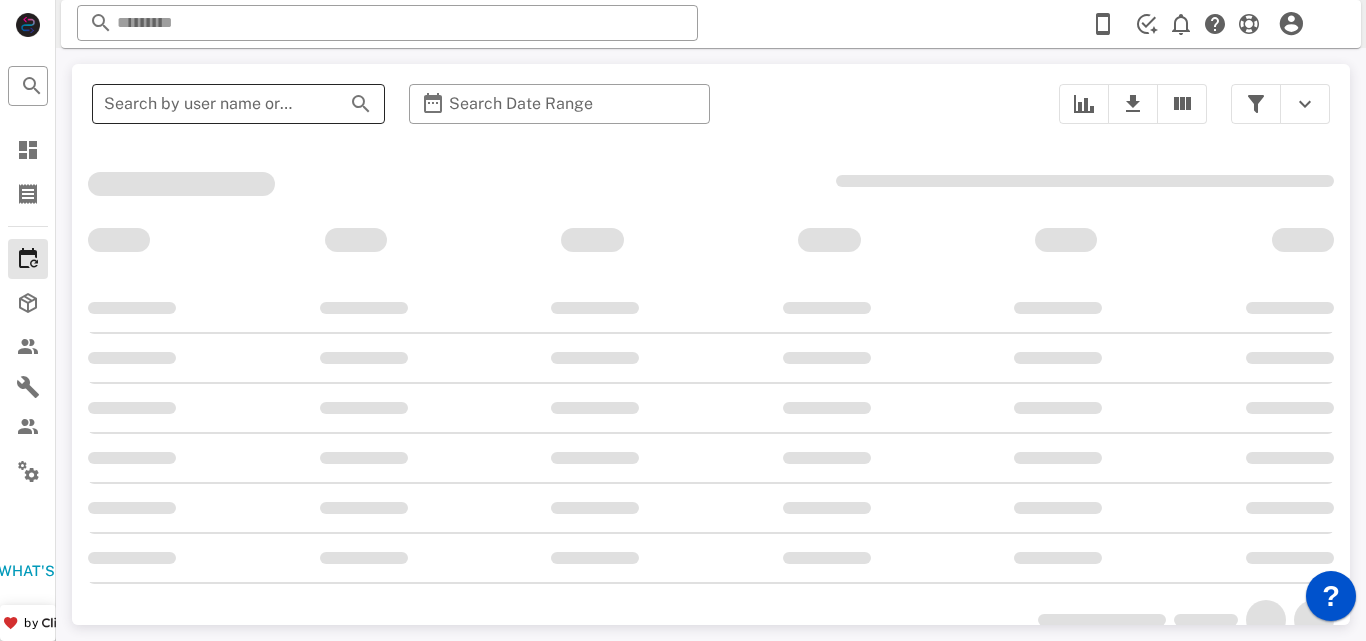 click on "Search by user name or email" at bounding box center [210, 104] 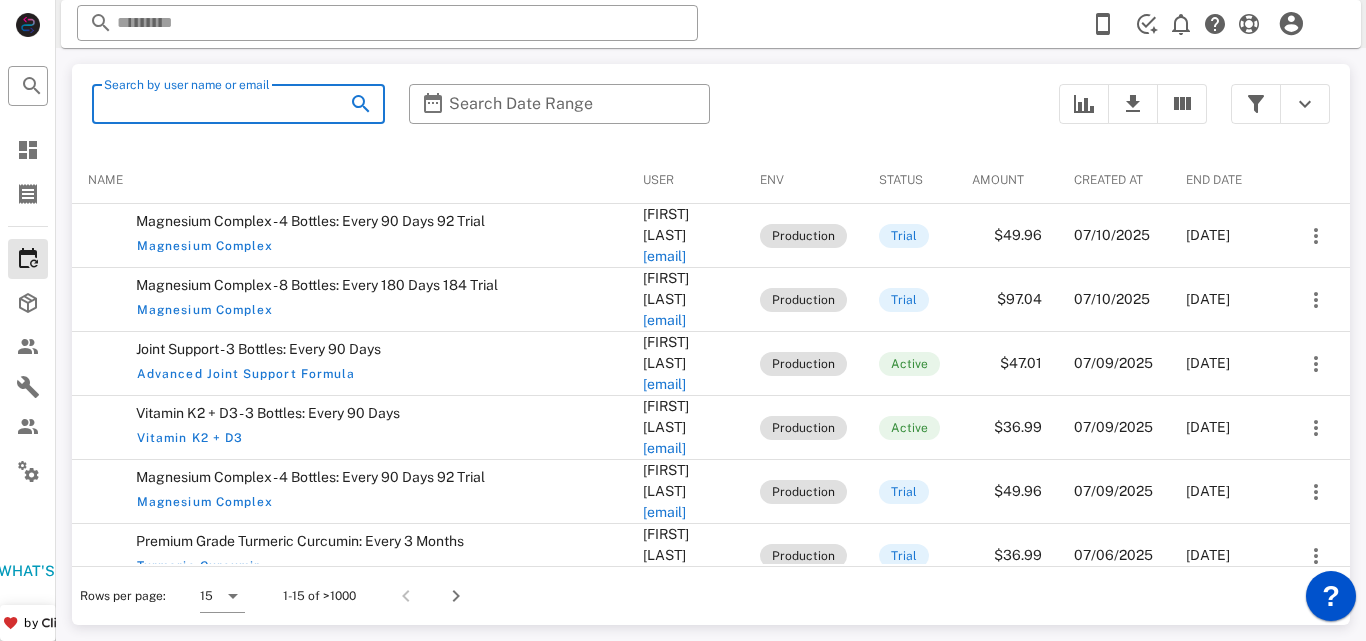 paste on "**********" 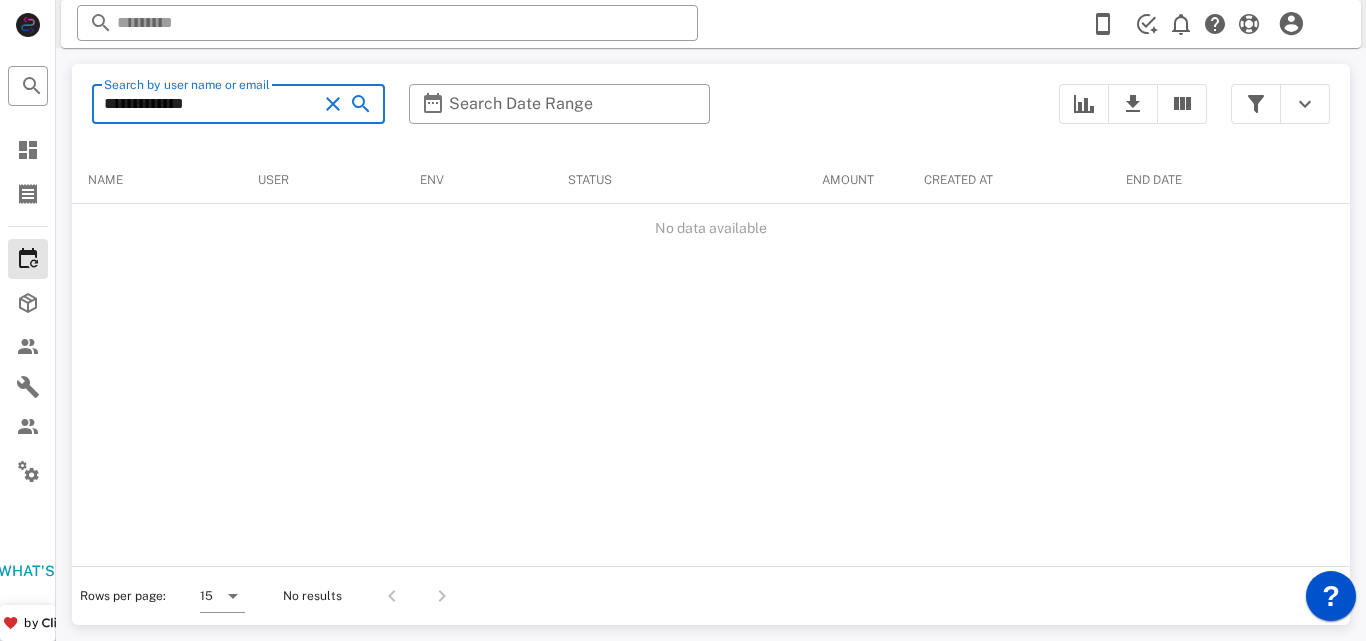click on "**********" at bounding box center (210, 104) 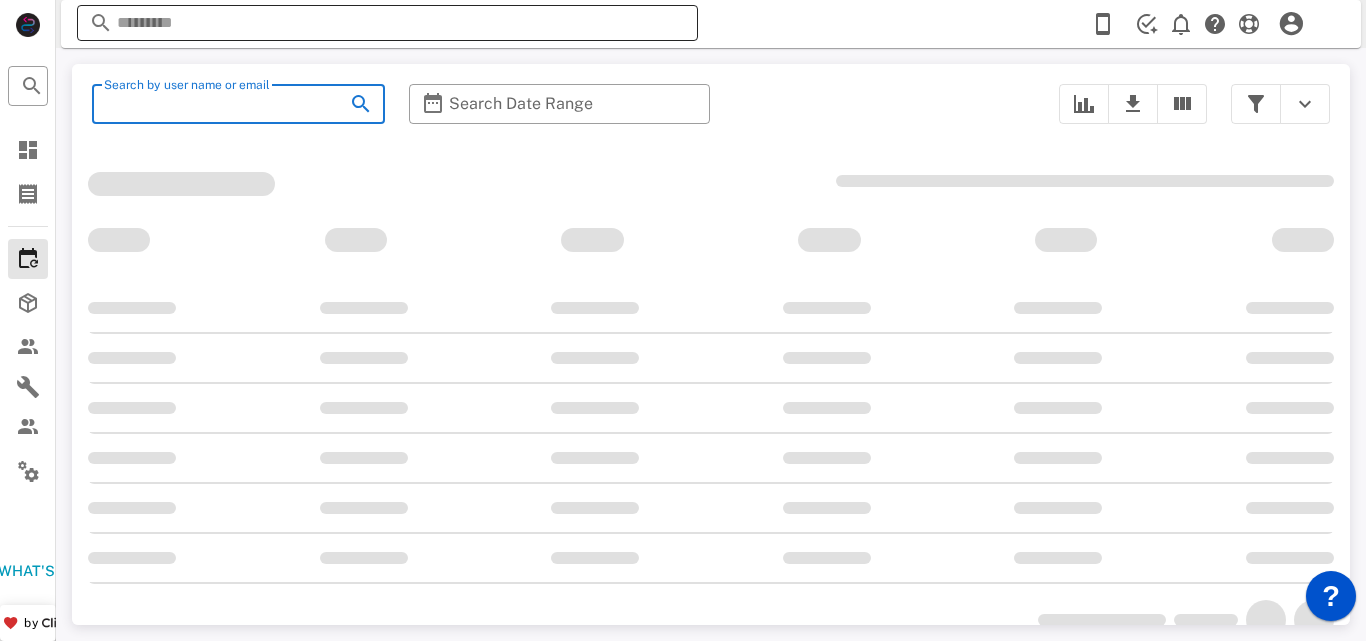 click at bounding box center [387, 23] 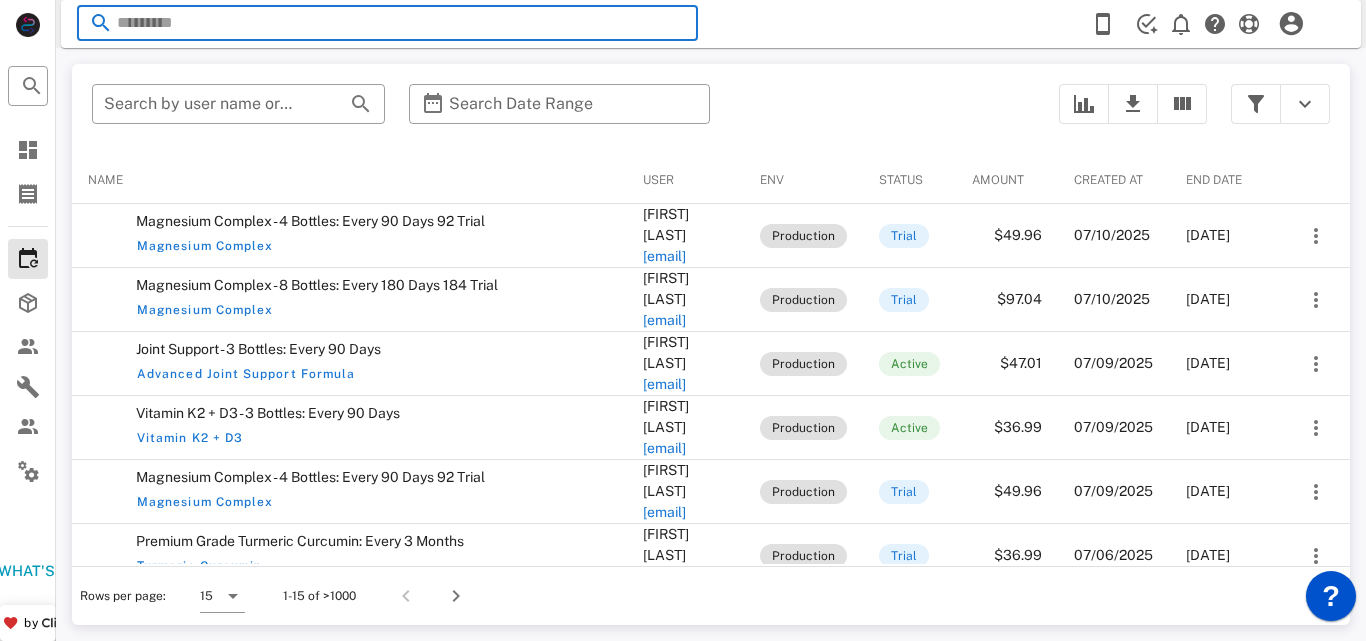 paste on "**********" 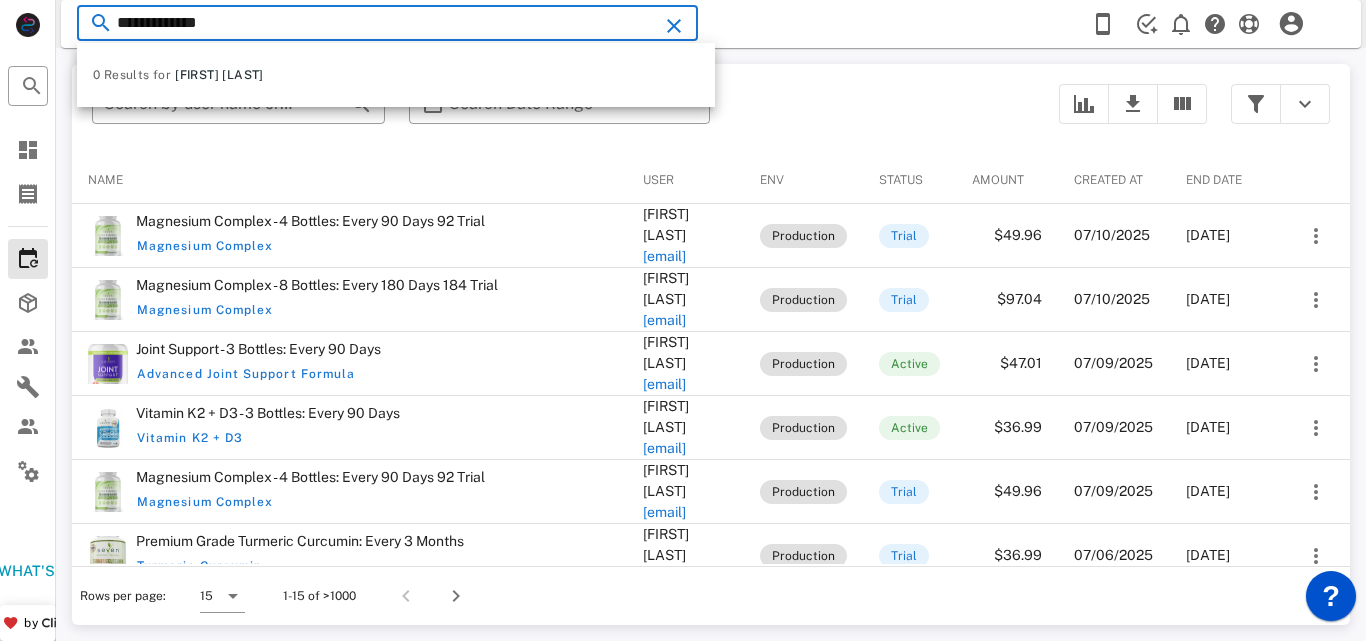 click on "**********" at bounding box center (387, 23) 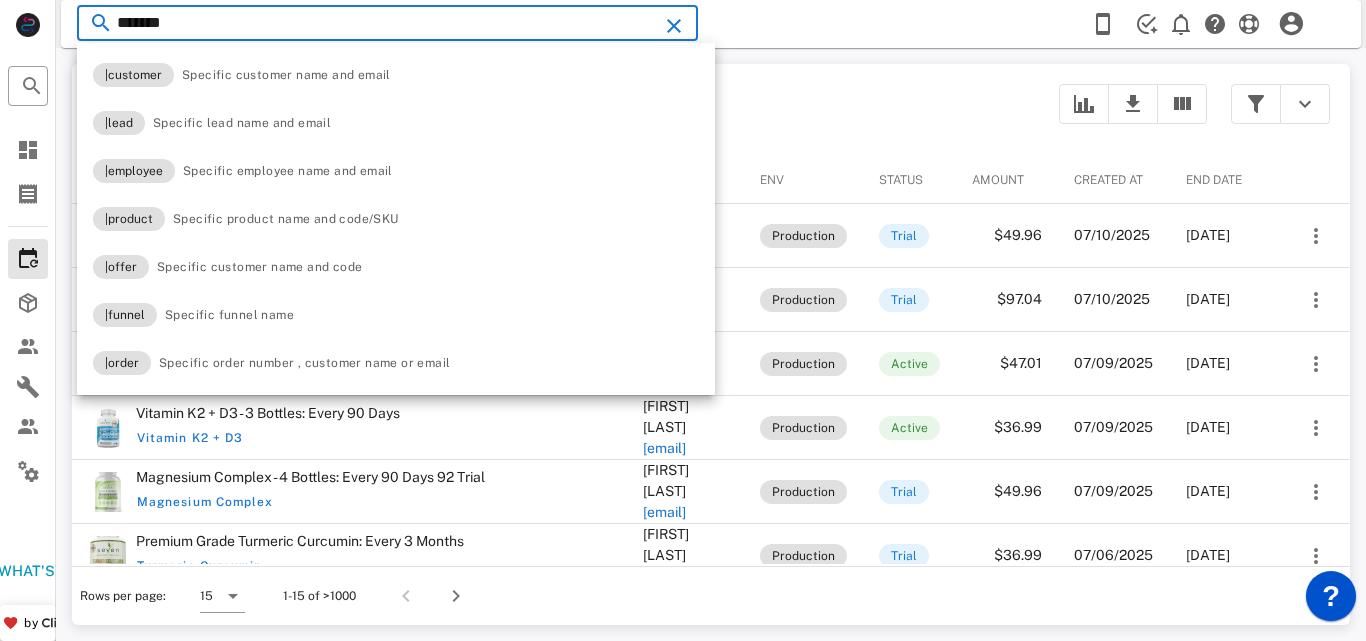 type on "******" 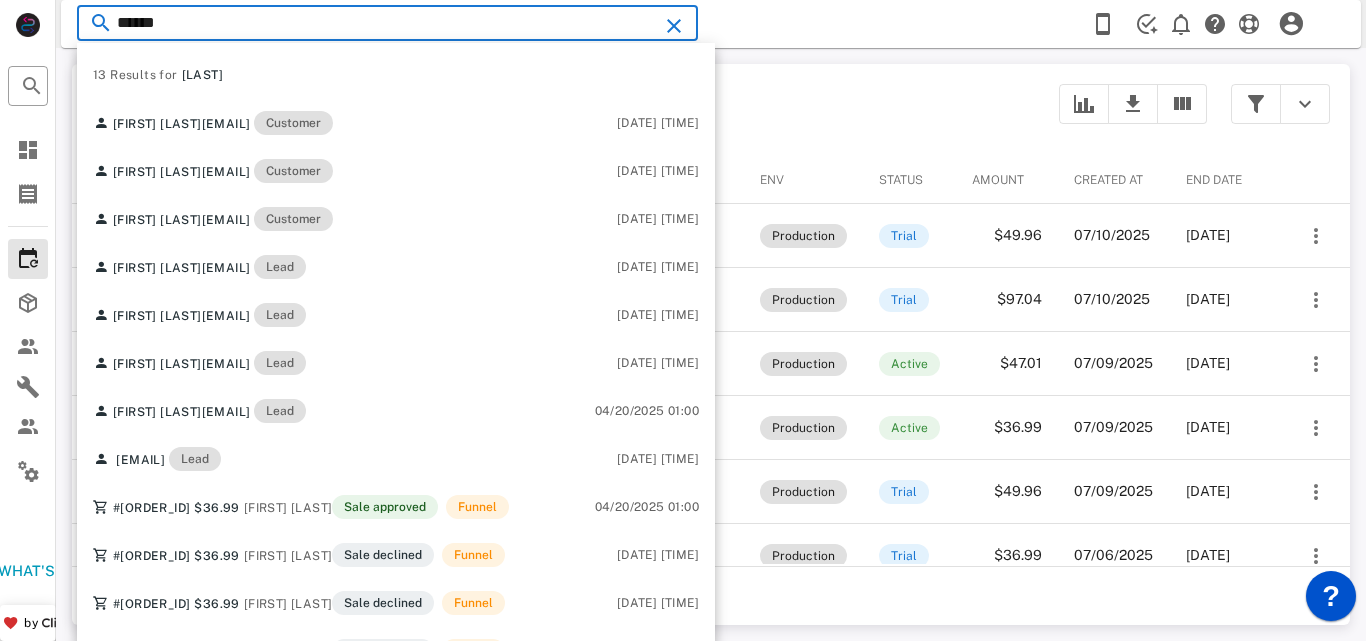 click at bounding box center (674, 26) 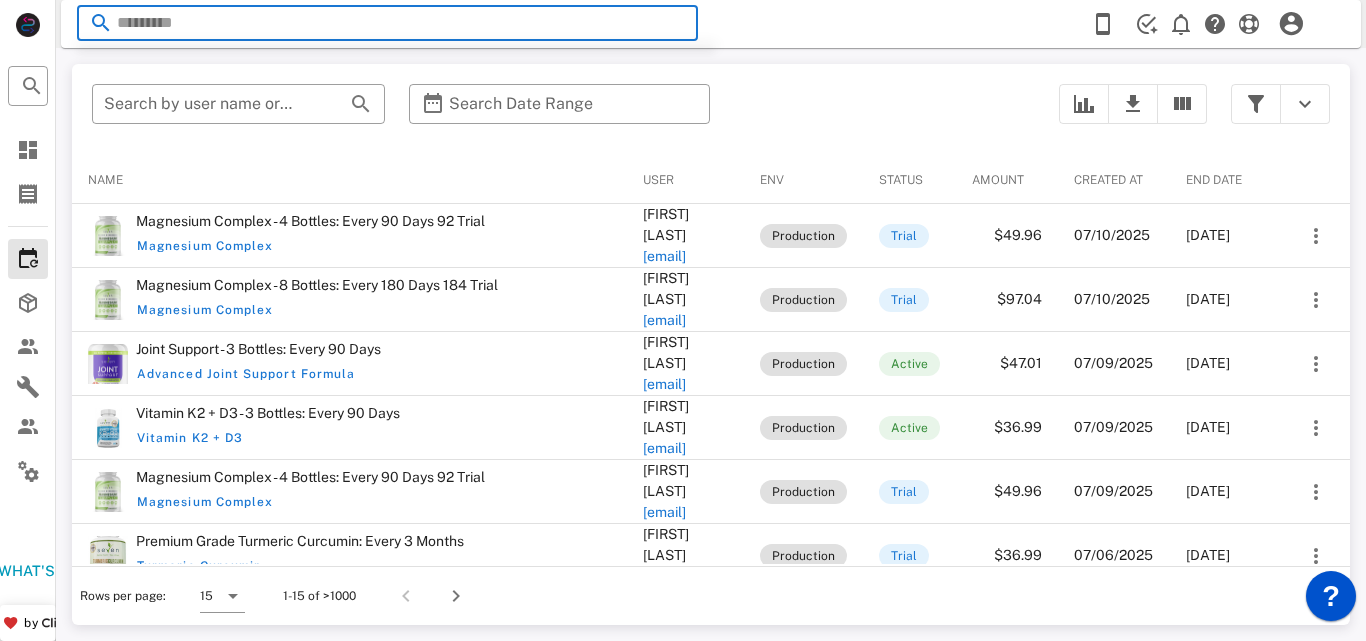 click on "​ Search by user name or email ​ Search Date Range" at bounding box center (559, 114) 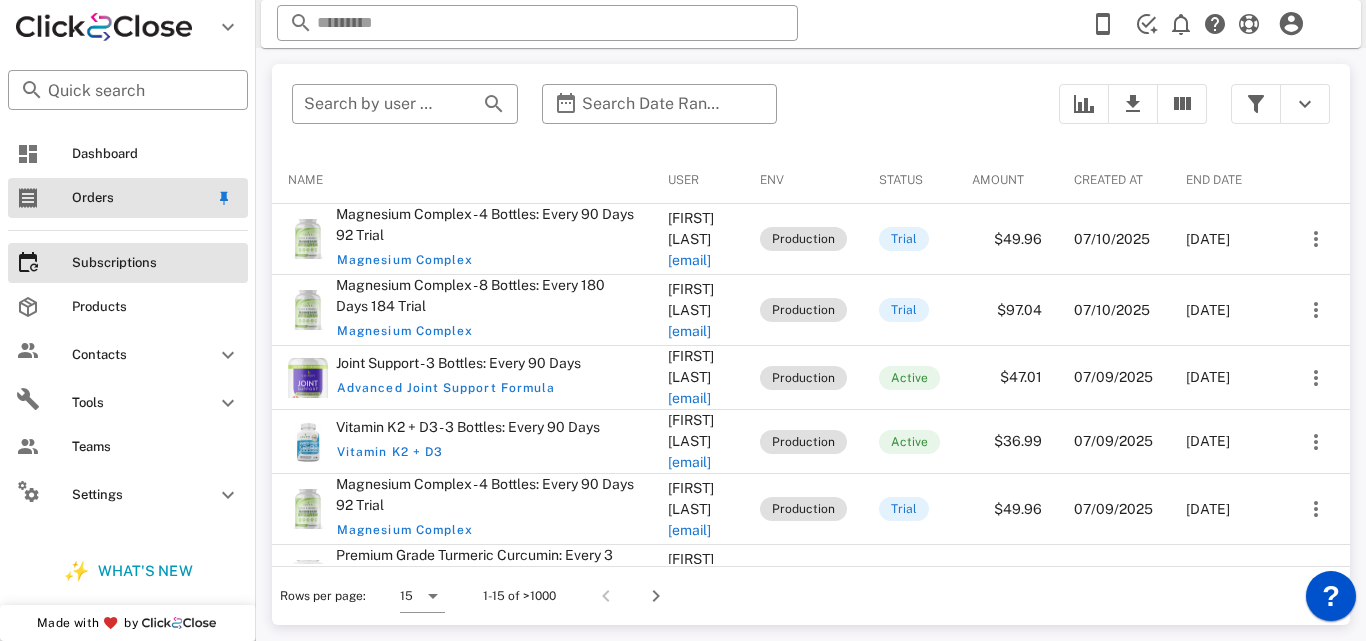 click on "Orders" at bounding box center [128, 198] 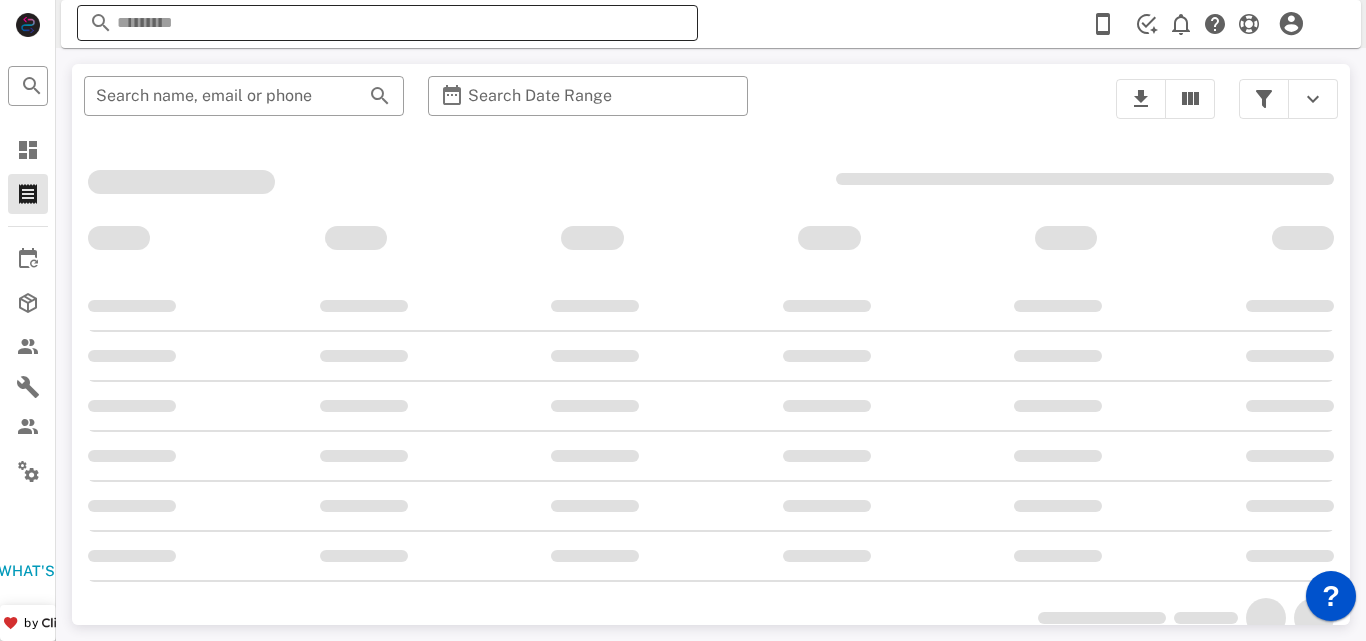 click at bounding box center (387, 23) 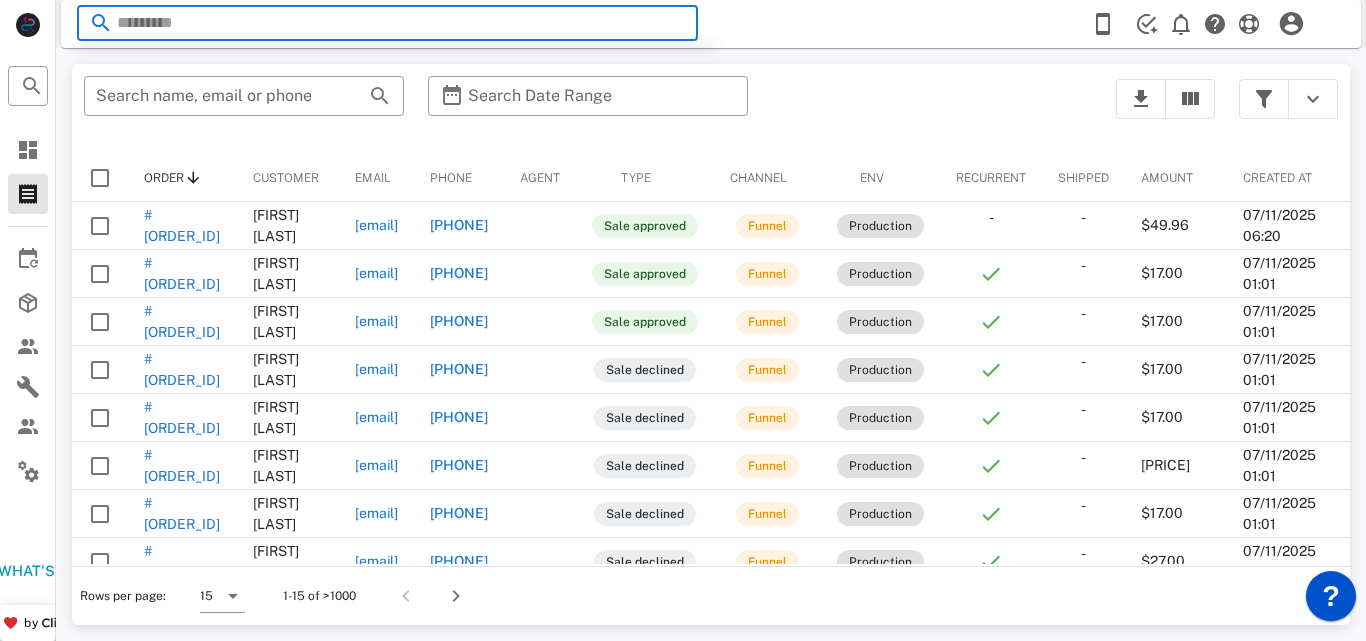 paste on "**********" 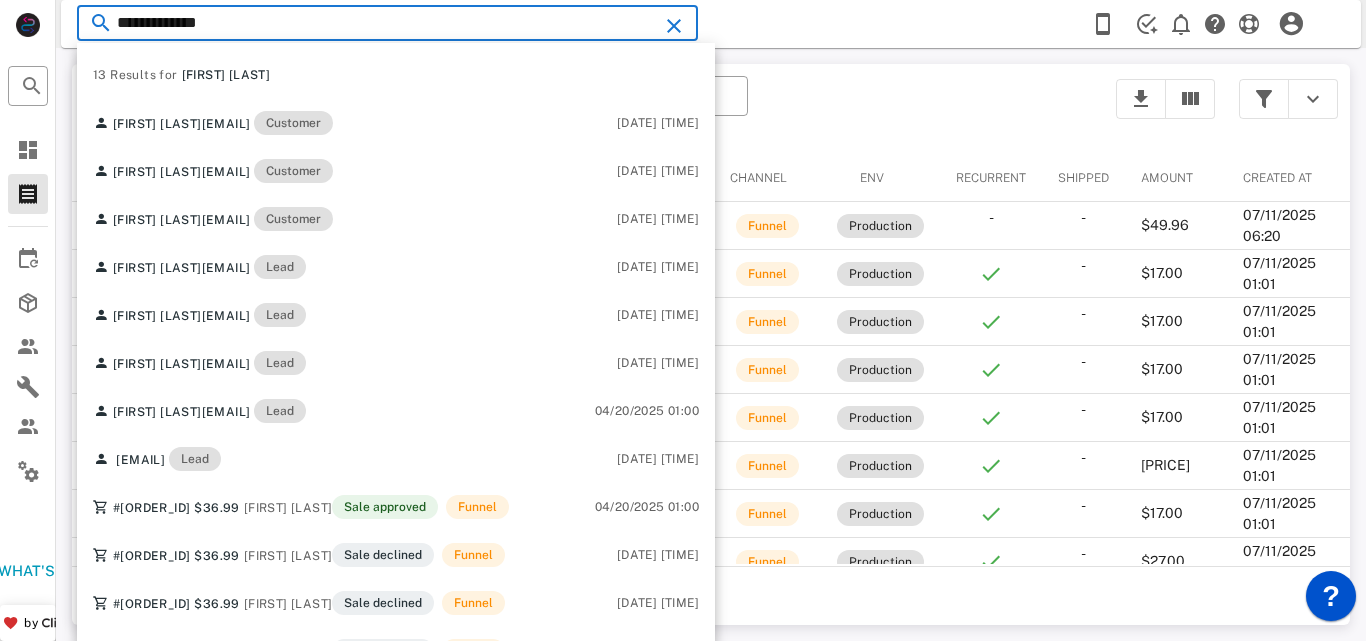 click at bounding box center [674, 26] 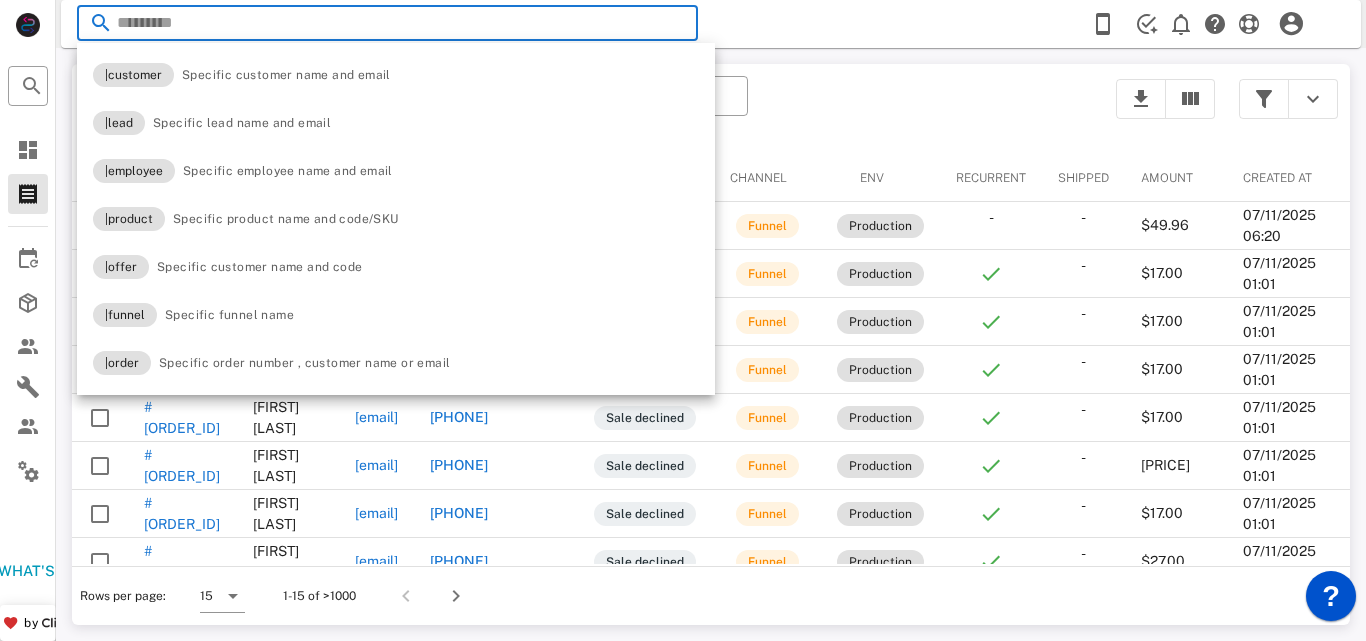click on "​ Search name, email or phone ​ Search Date Range" at bounding box center [588, 109] 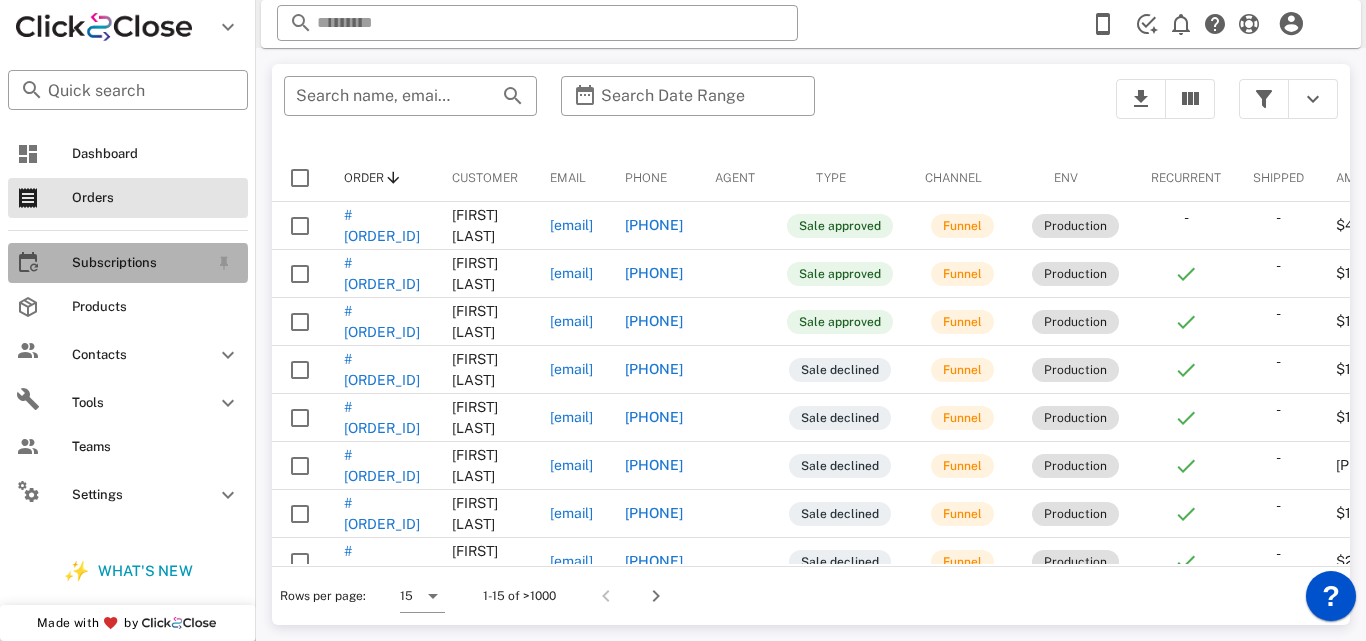 click on "Subscriptions" at bounding box center (140, 263) 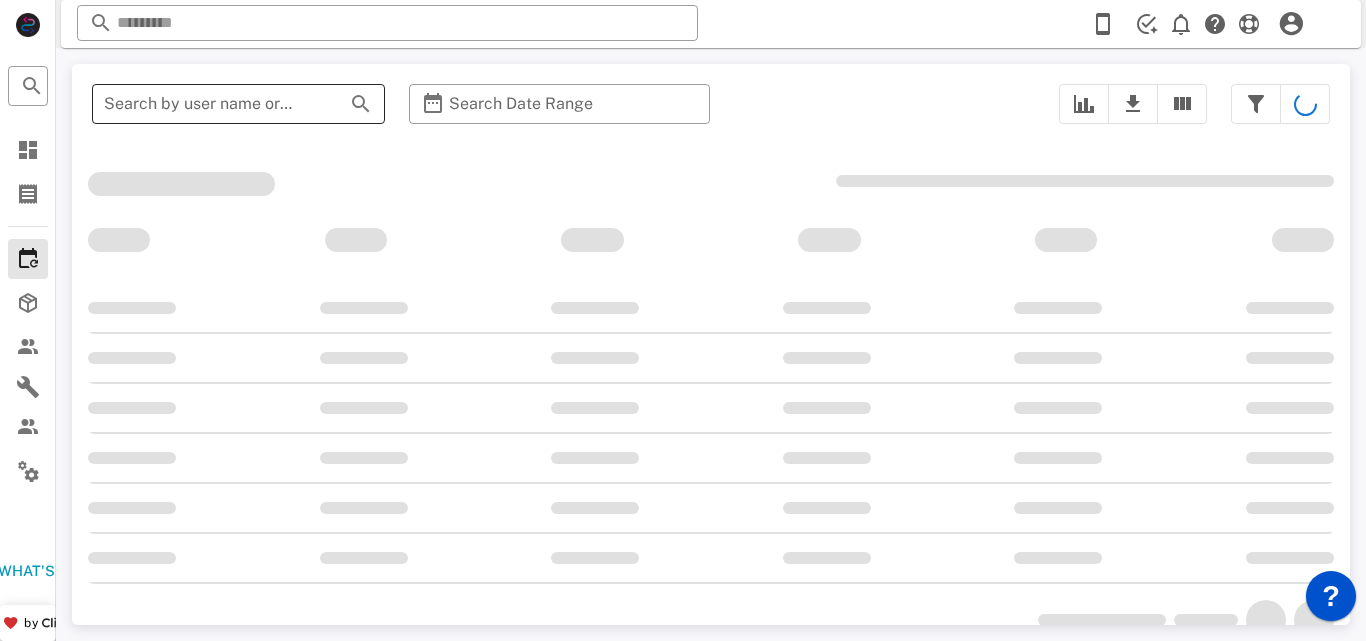click on "​ Search by user name or email" at bounding box center [238, 104] 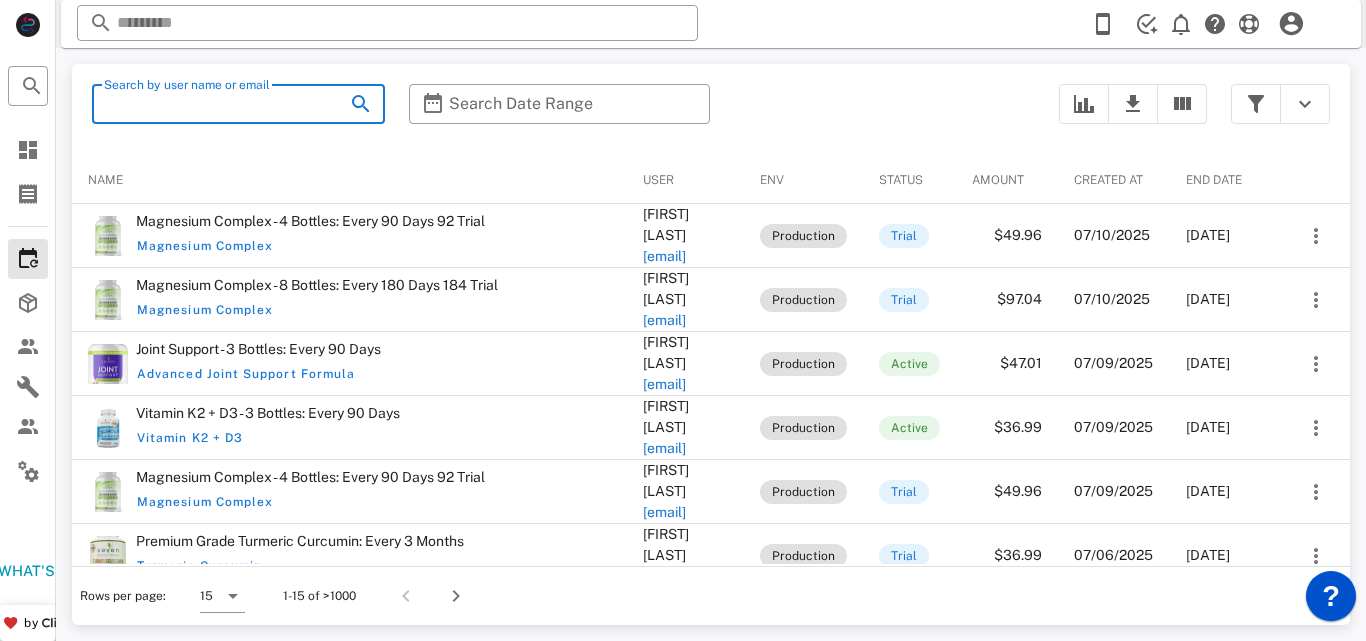 paste on "**********" 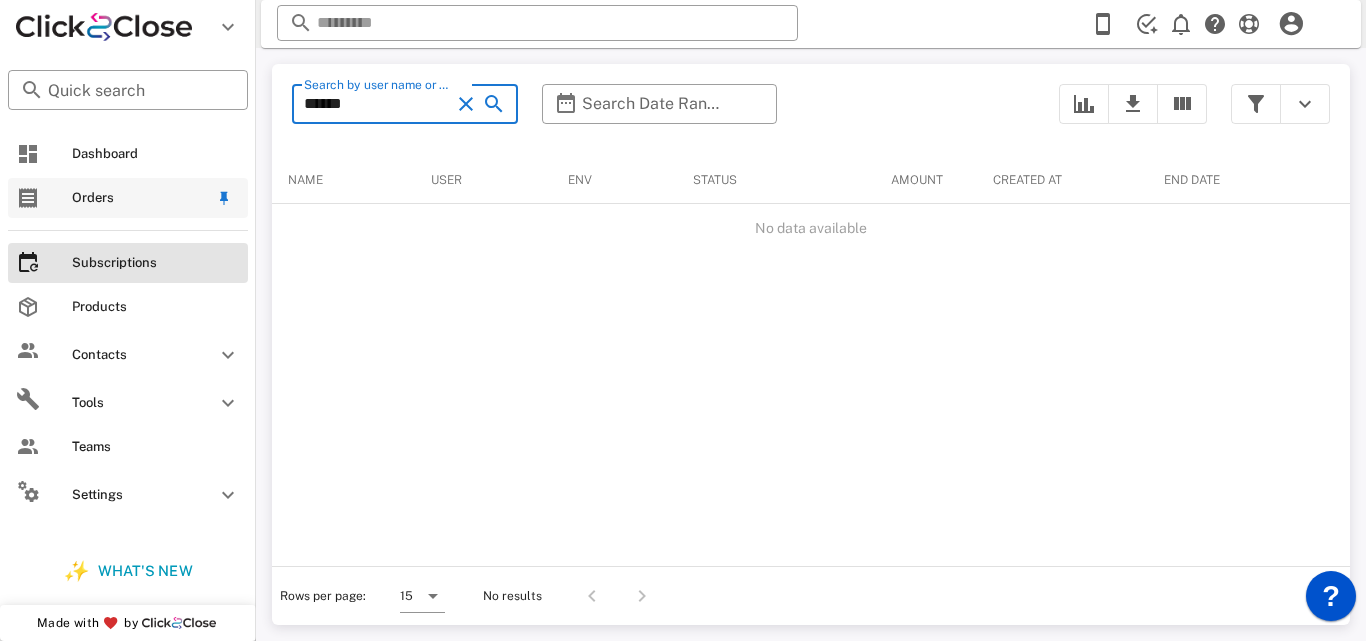 type on "******" 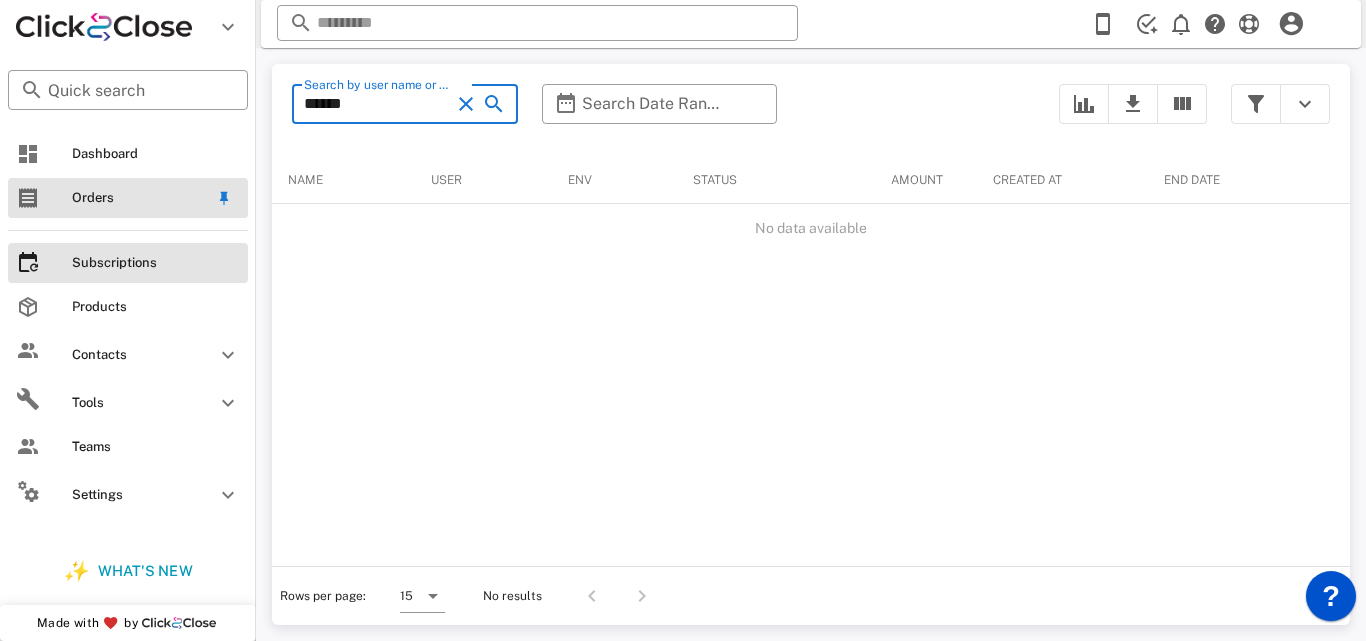click on "Orders" at bounding box center [128, 198] 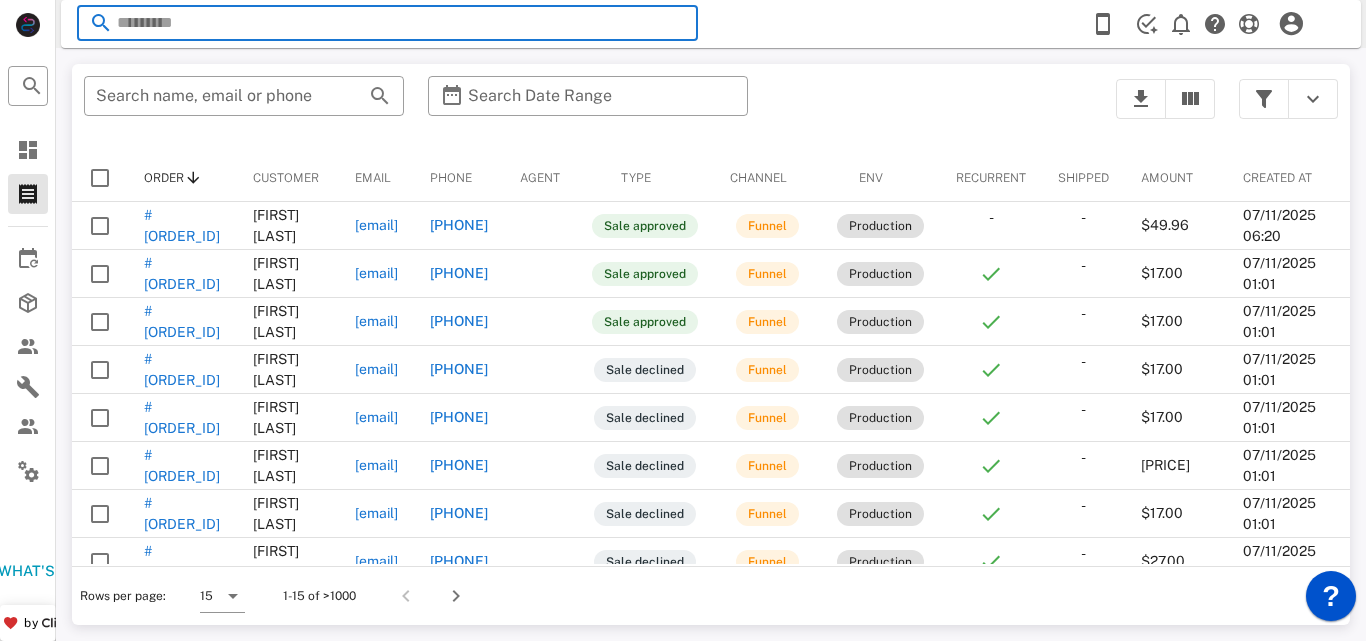click at bounding box center [387, 23] 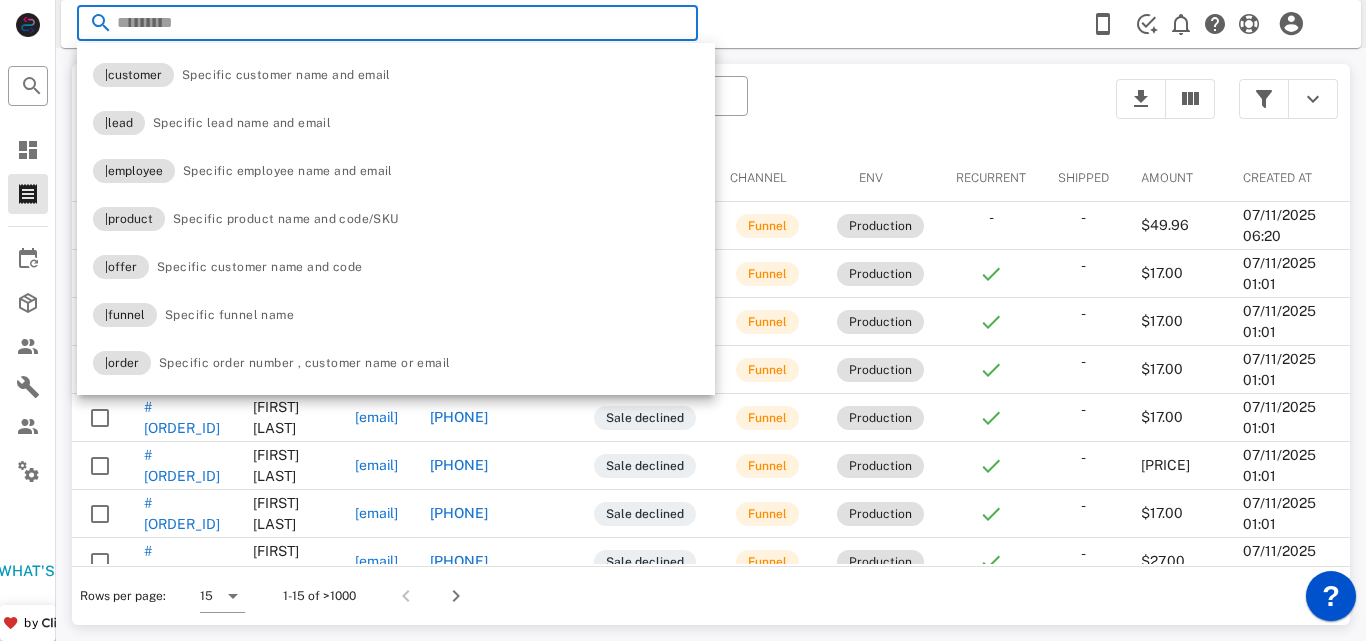 paste on "**********" 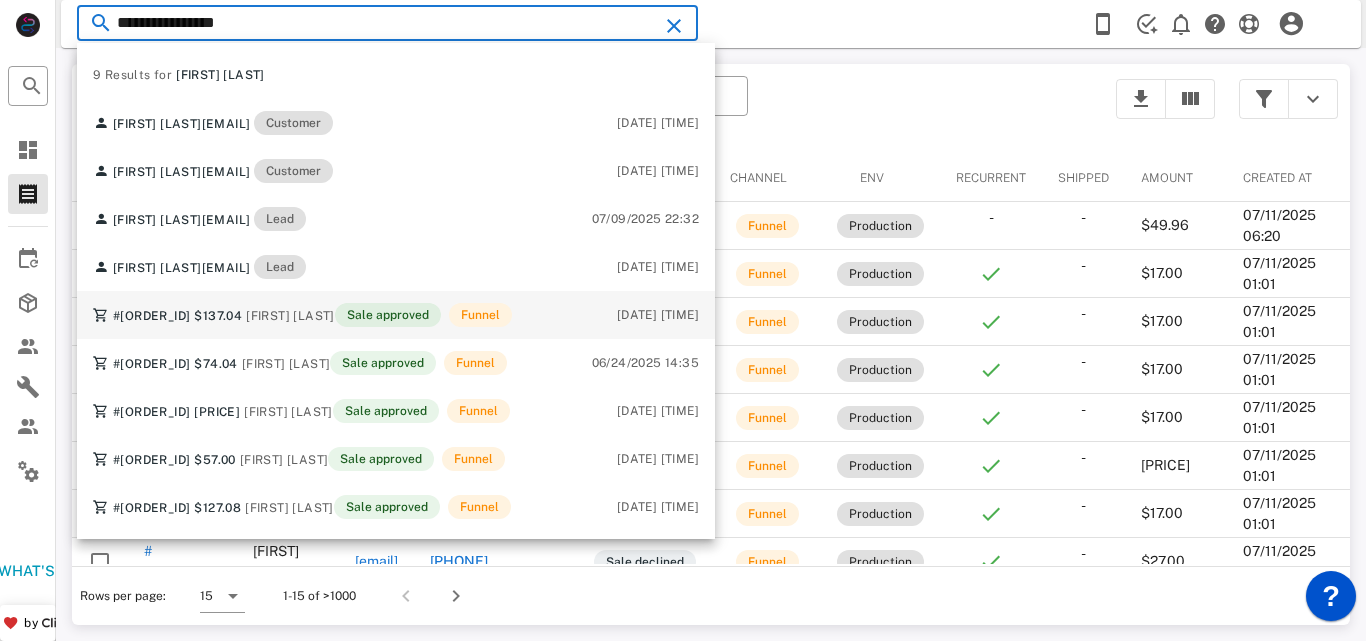 type on "**********" 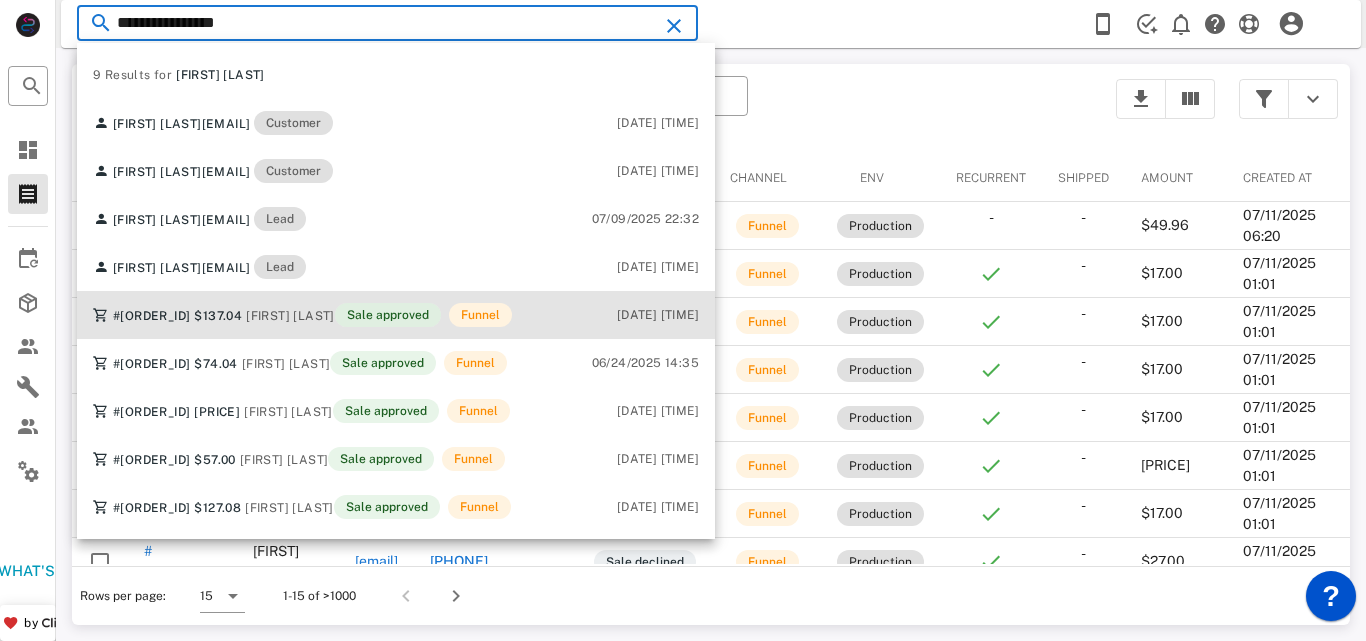 click on "Sale approved" at bounding box center [388, 315] 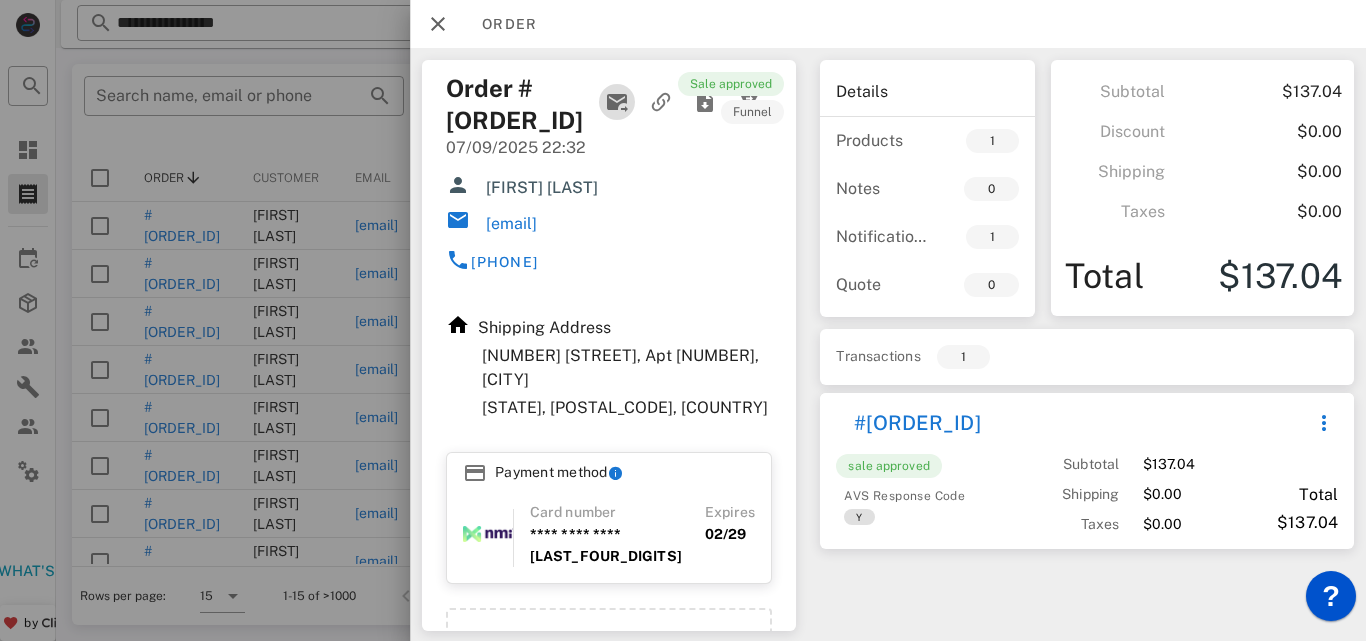 click at bounding box center (617, 102) 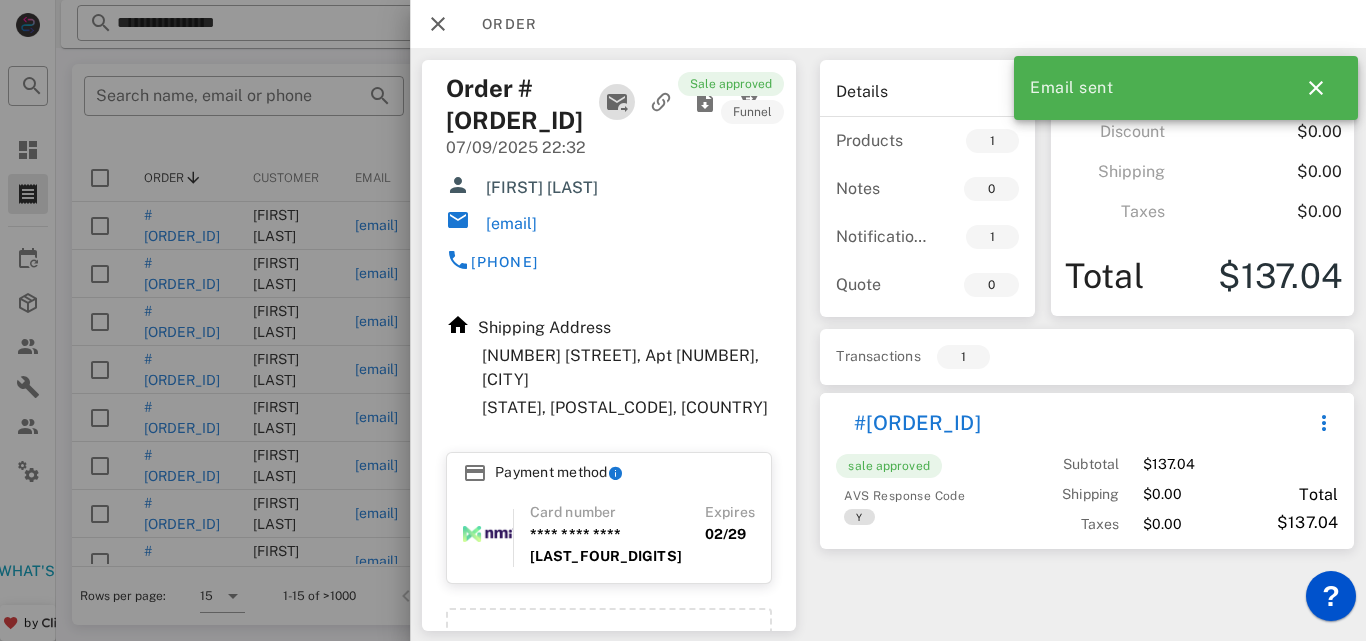 click at bounding box center (617, 102) 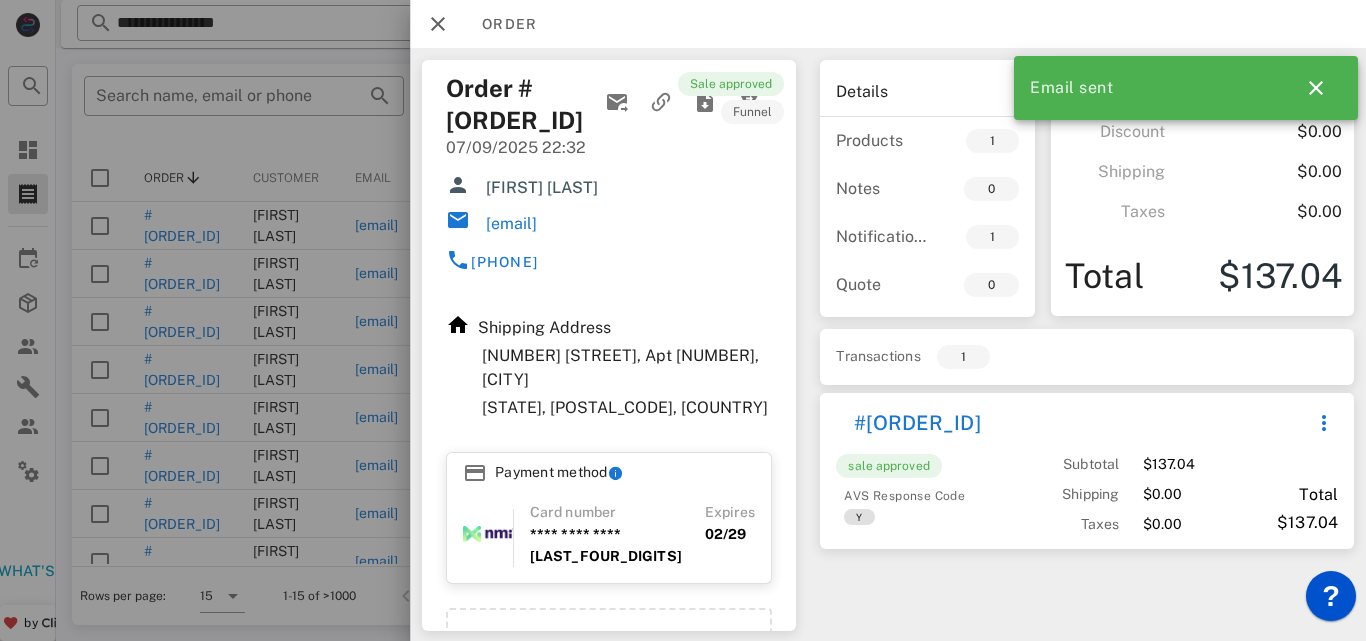 drag, startPoint x: 661, startPoint y: 222, endPoint x: 489, endPoint y: 227, distance: 172.07266 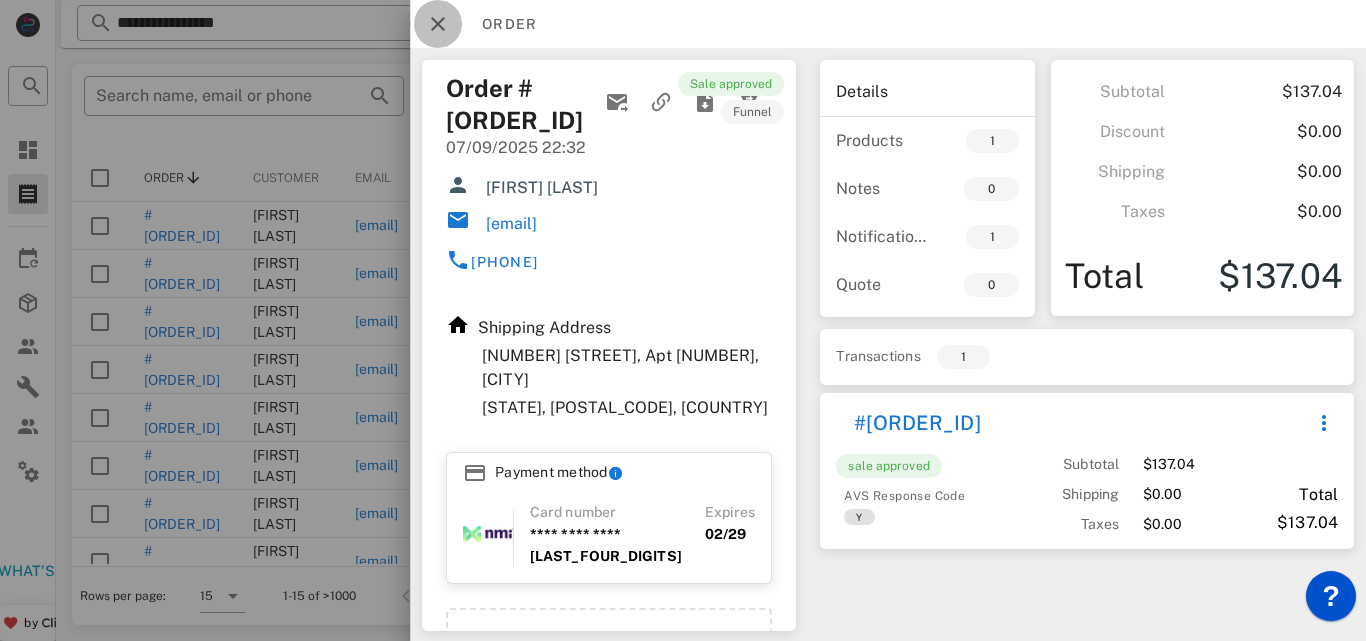 click at bounding box center [438, 24] 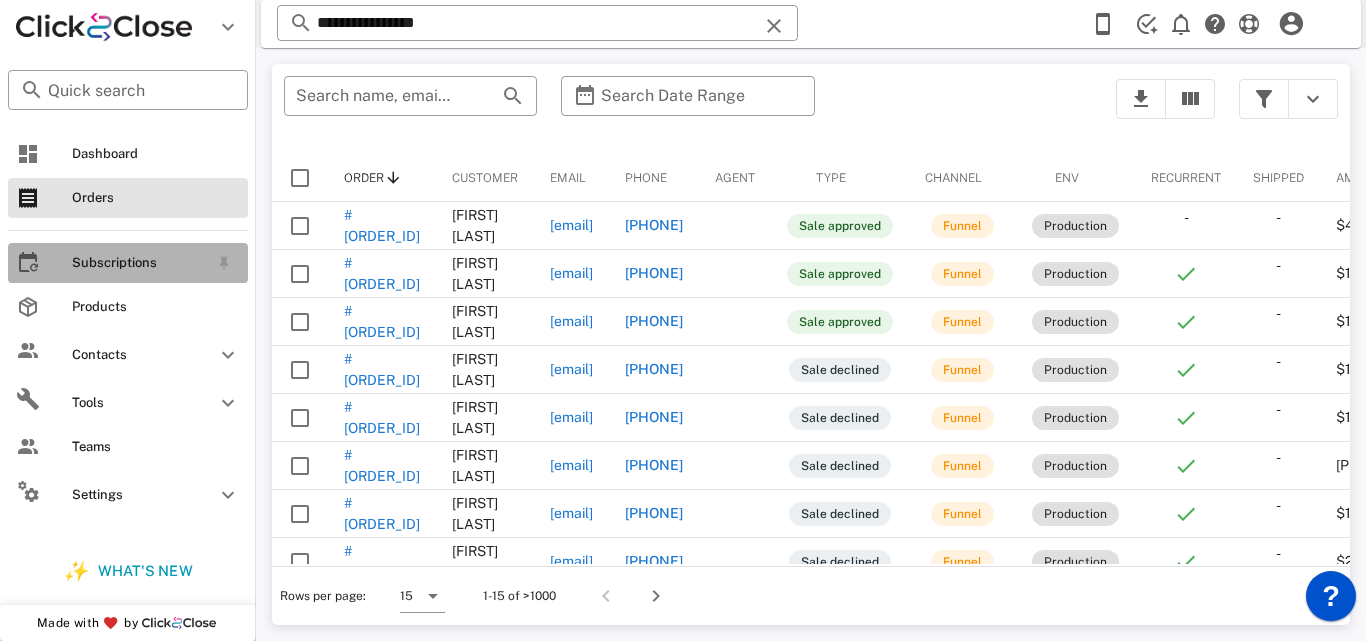click on "Subscriptions" at bounding box center [128, 263] 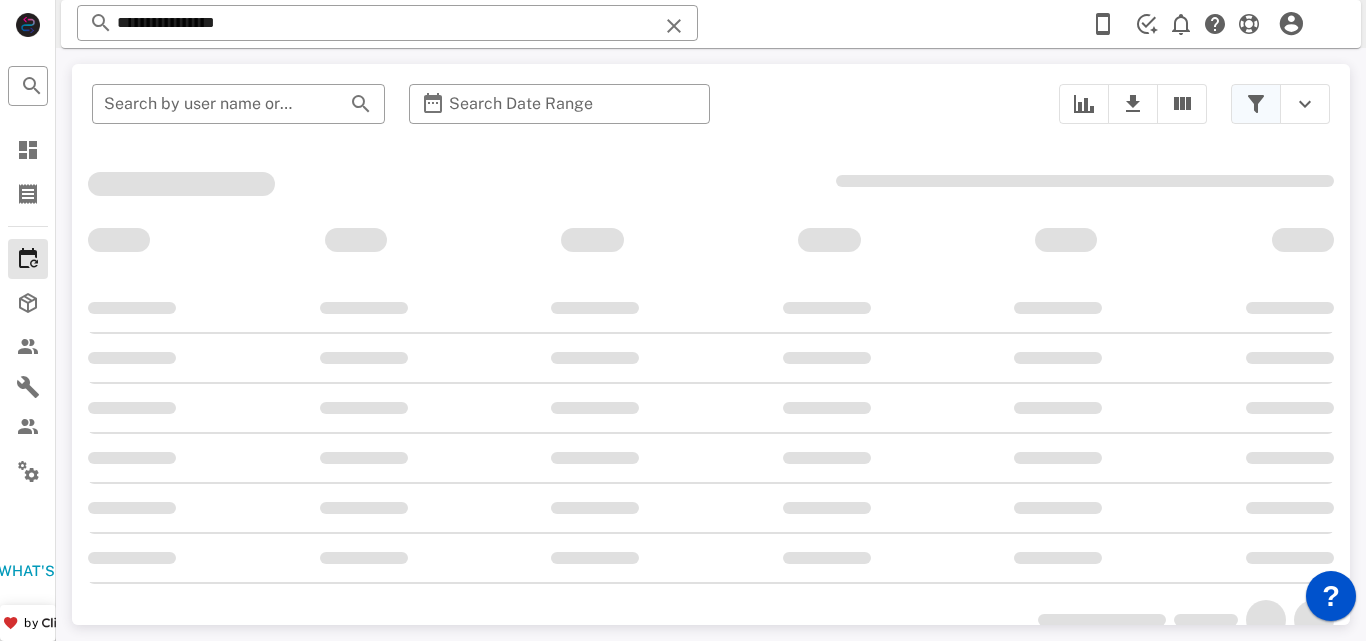 click at bounding box center (1256, 104) 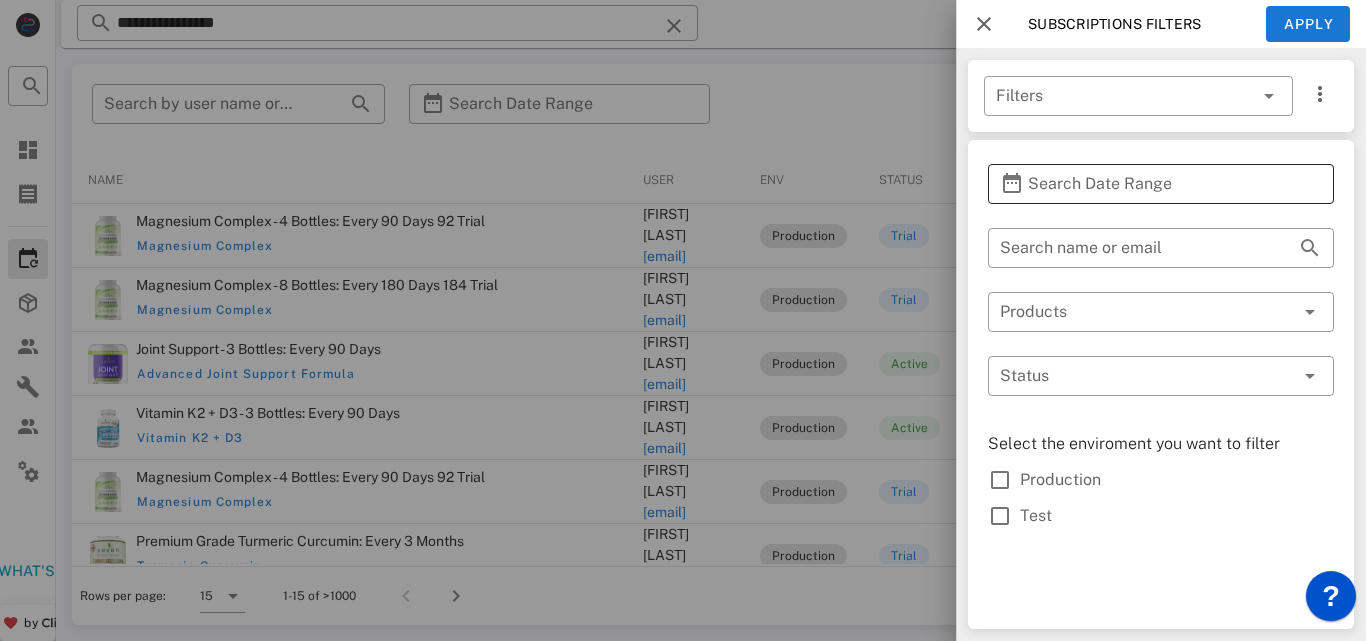 click on "Search Date Range" at bounding box center (1161, 184) 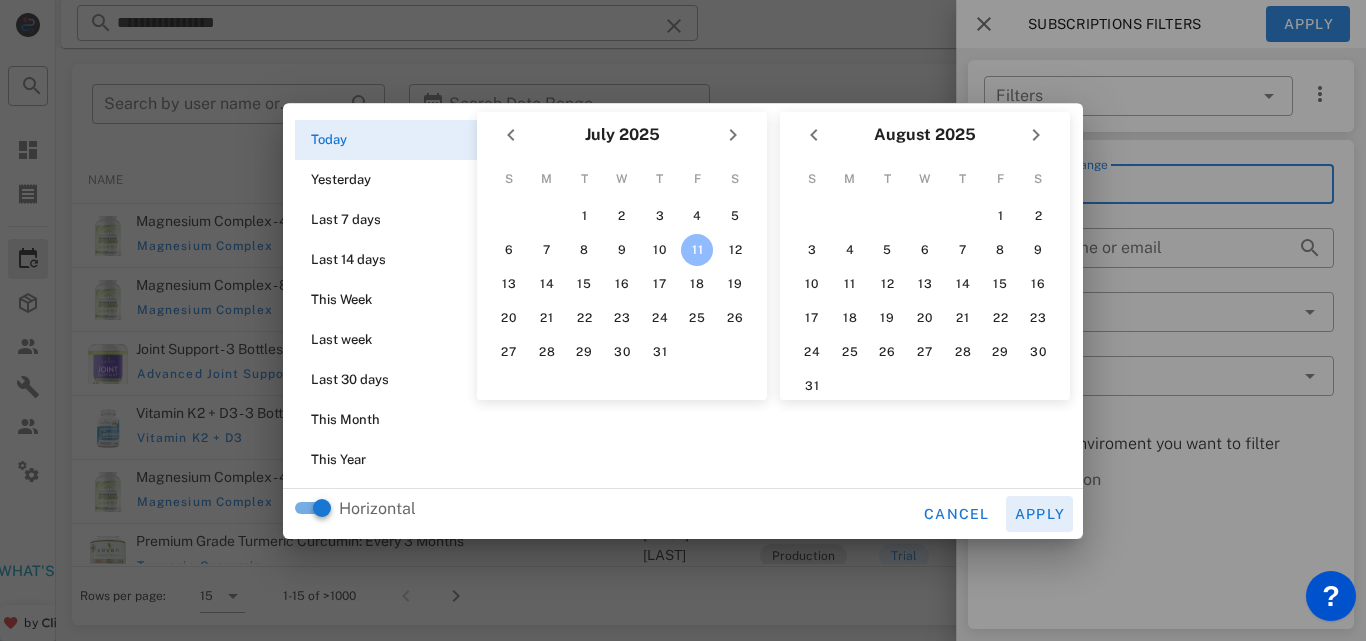 click on "Apply" at bounding box center [1040, 514] 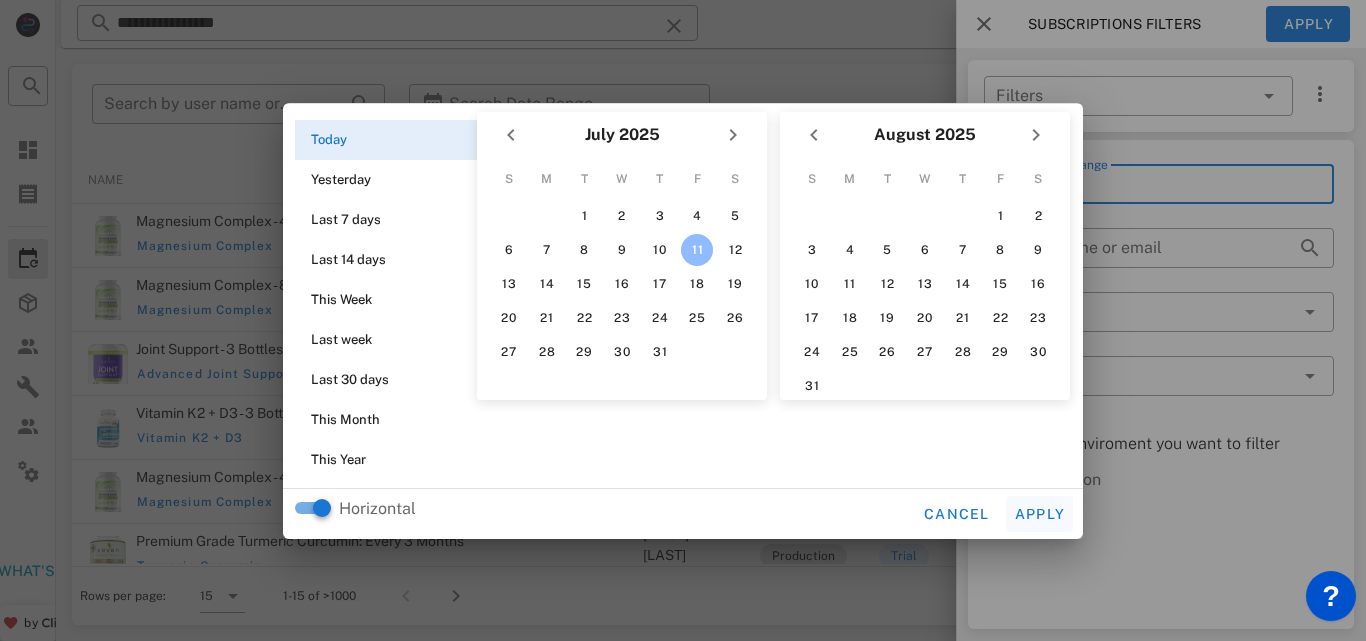 type on "**********" 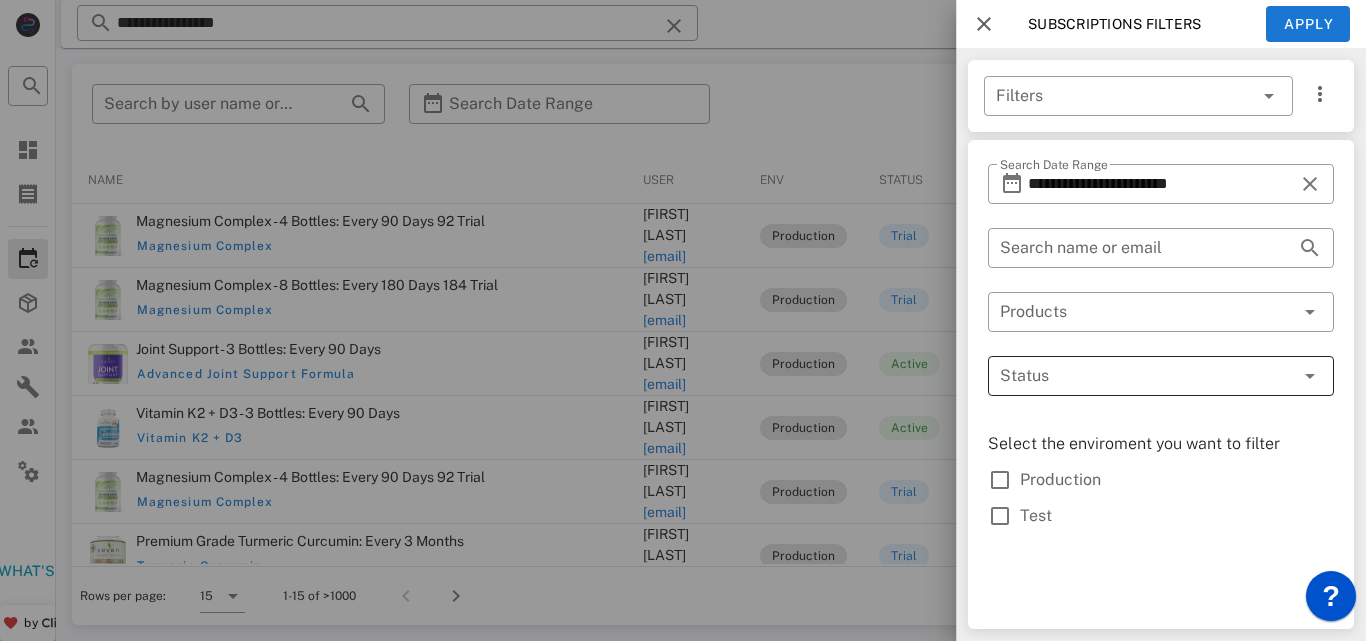 click at bounding box center [1133, 376] 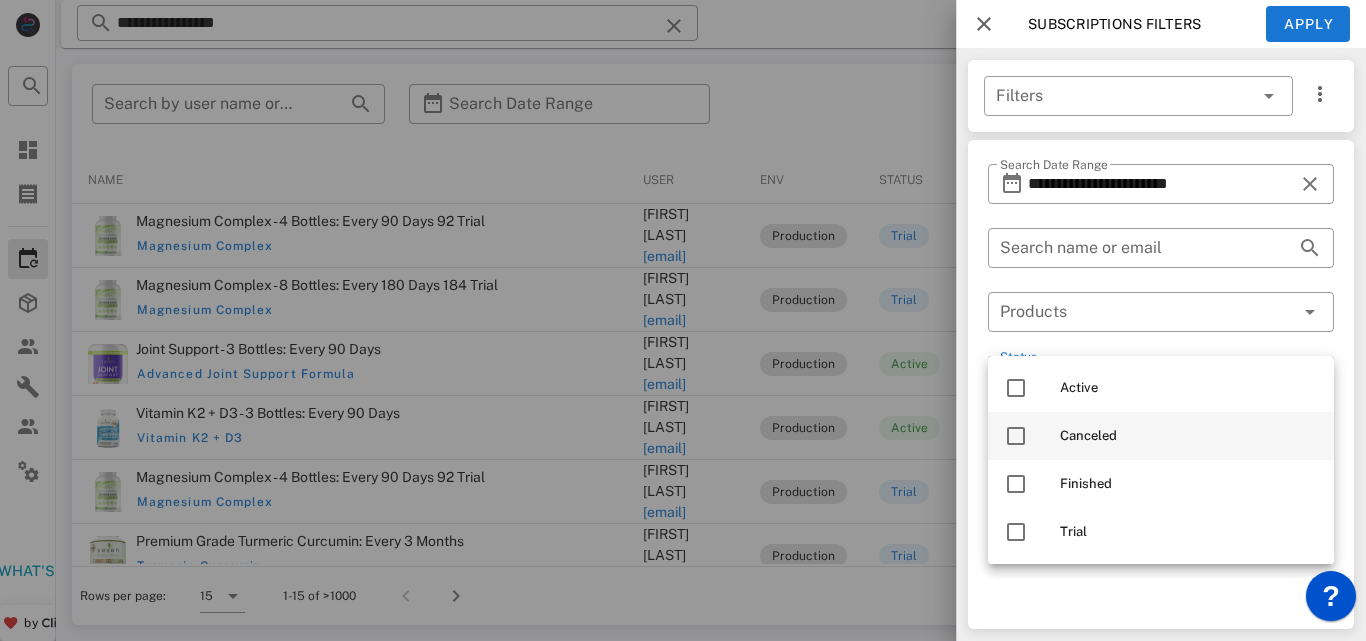 click at bounding box center (1016, 436) 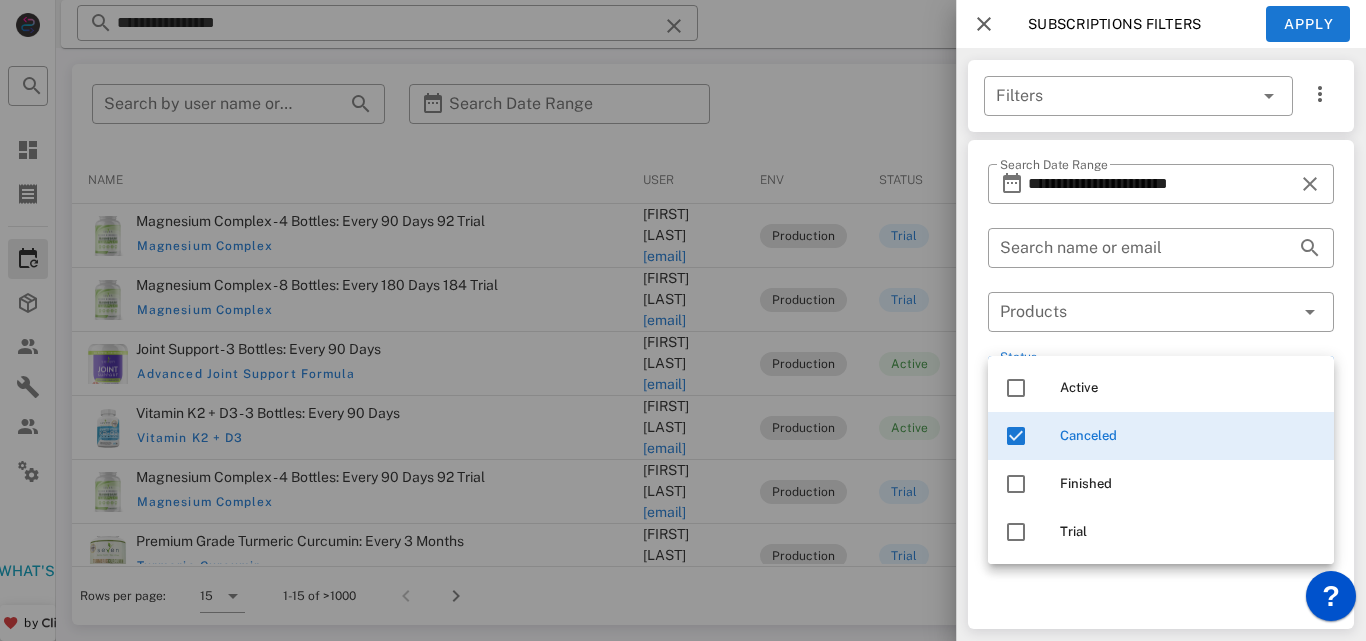 click on "**********" at bounding box center (1161, 344) 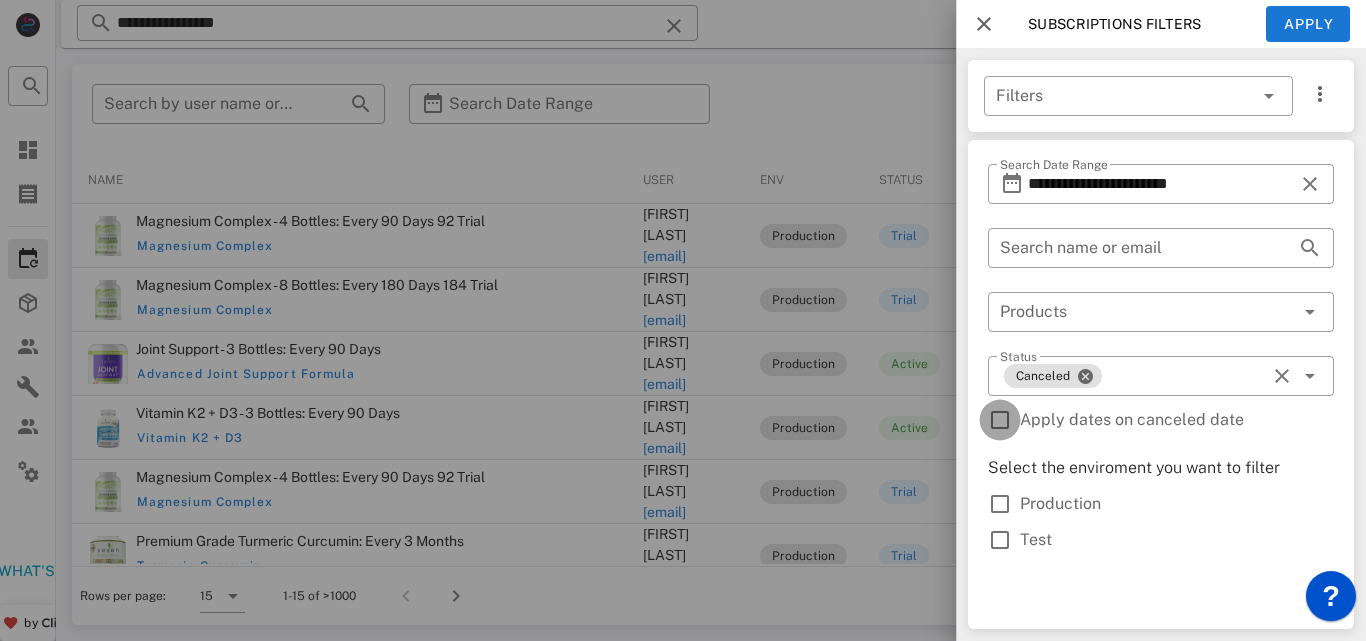 click at bounding box center [1000, 420] 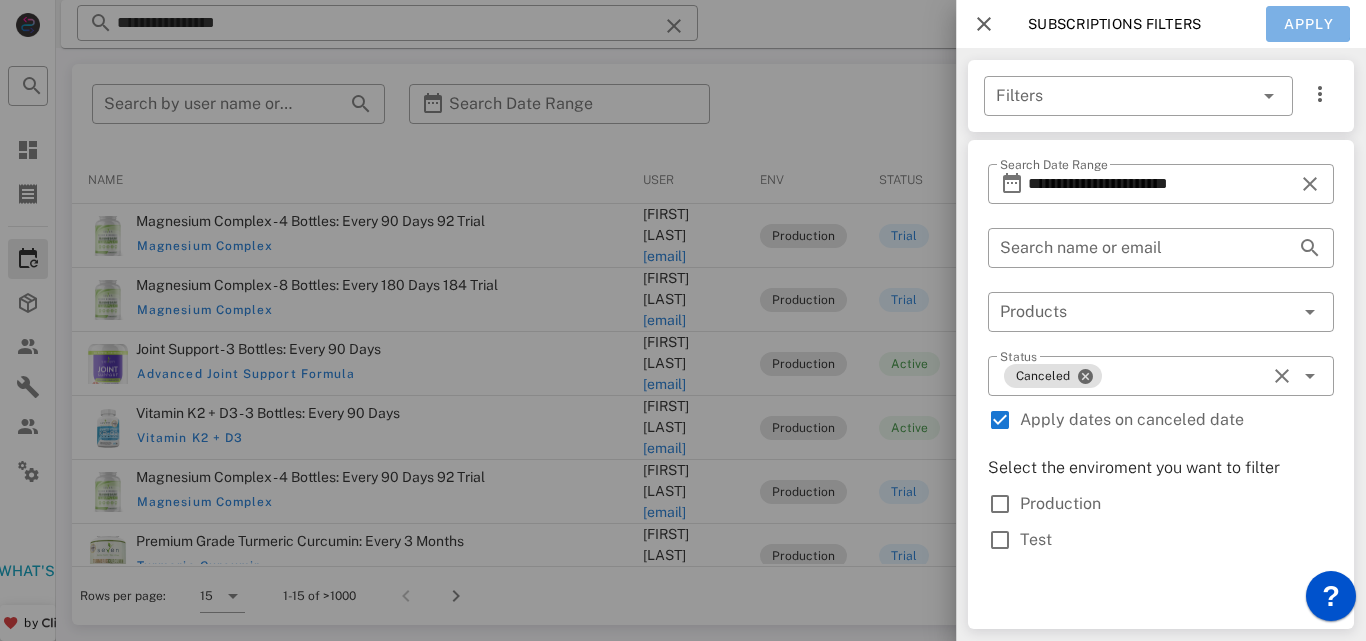 click on "Apply" at bounding box center (1309, 24) 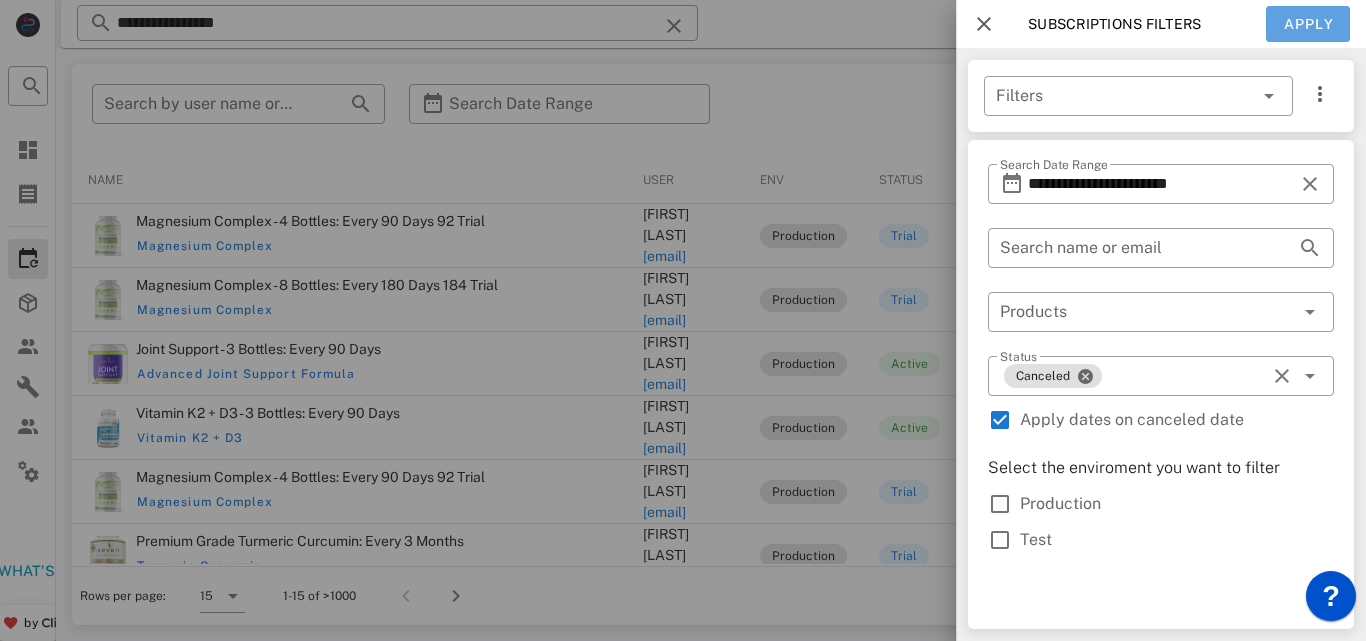 click at bounding box center [1204, 24] 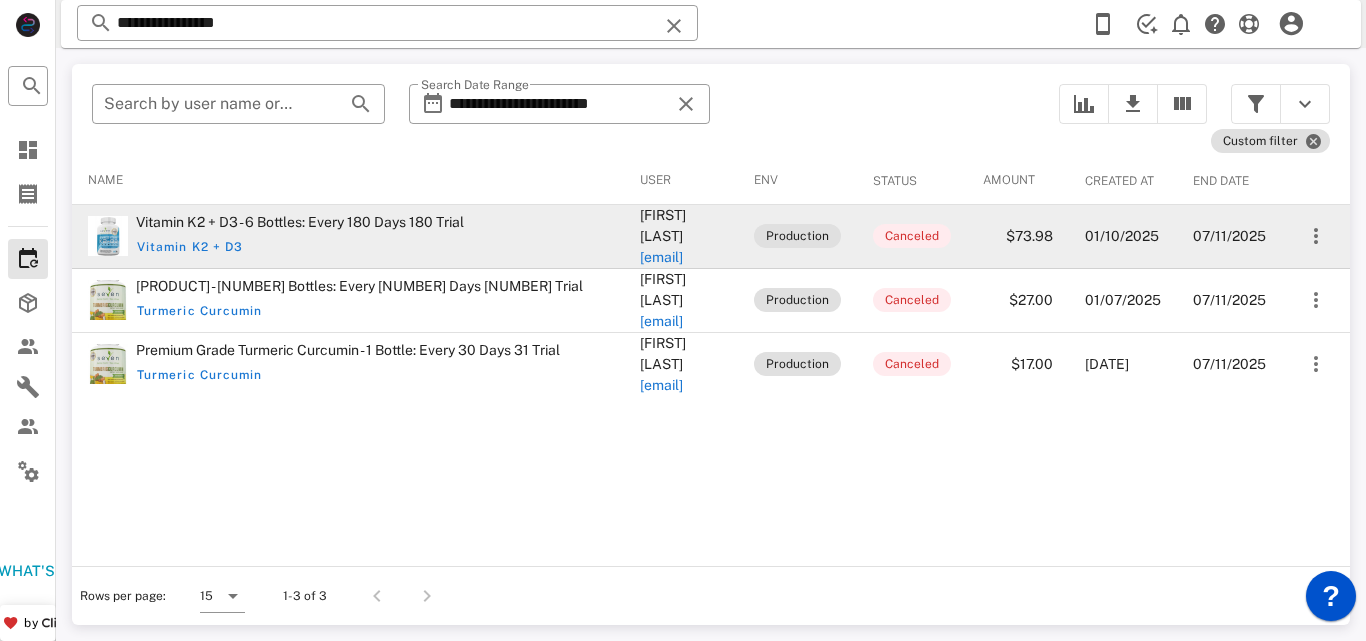 drag, startPoint x: 547, startPoint y: 218, endPoint x: 738, endPoint y: 242, distance: 192.50195 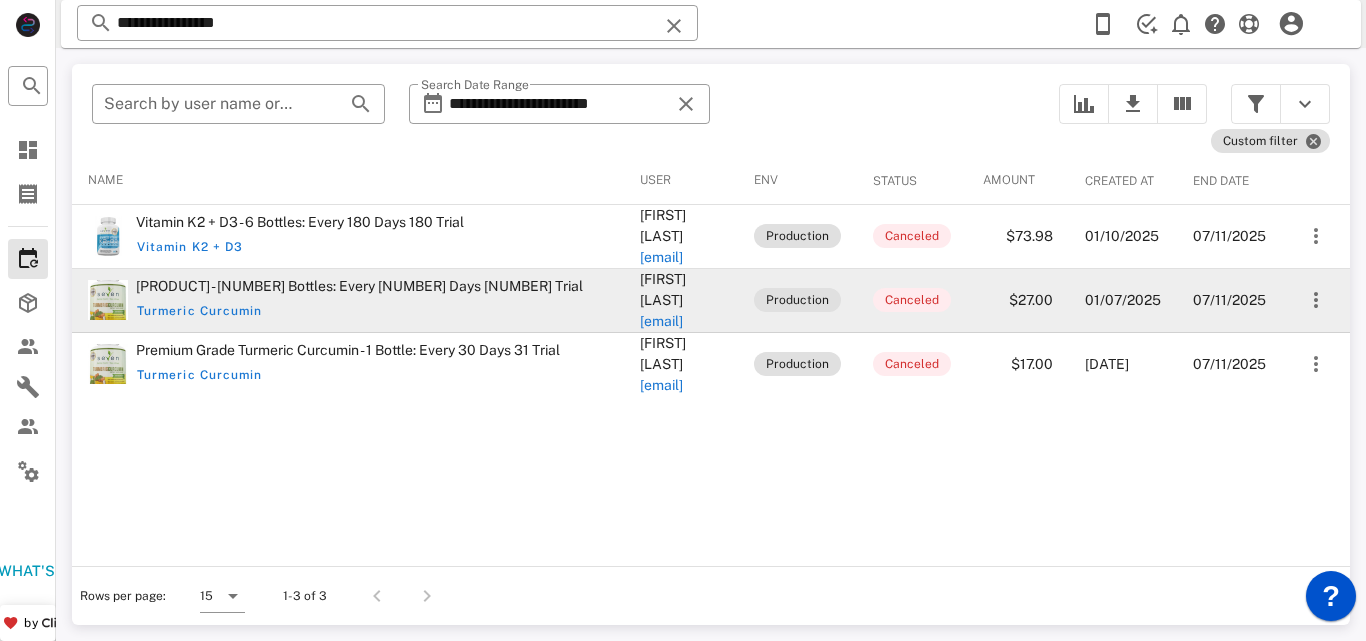 drag, startPoint x: 548, startPoint y: 279, endPoint x: 736, endPoint y: 300, distance: 189.16924 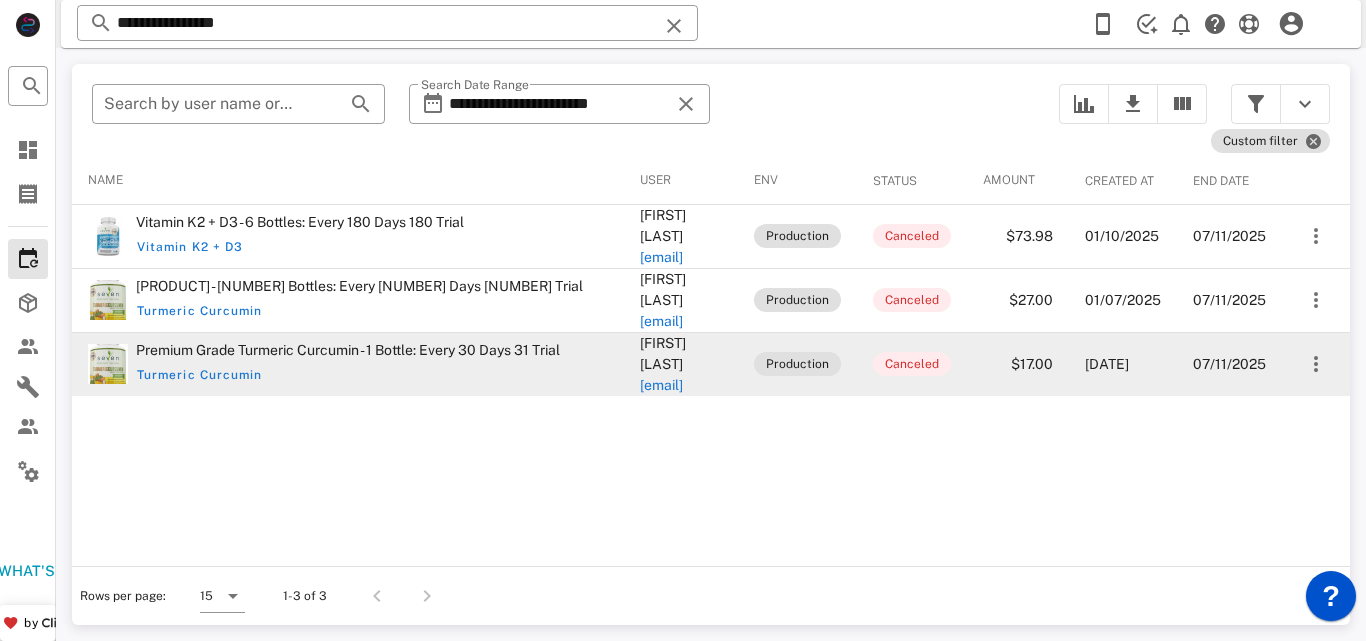 drag, startPoint x: 549, startPoint y: 348, endPoint x: 698, endPoint y: 368, distance: 150.33629 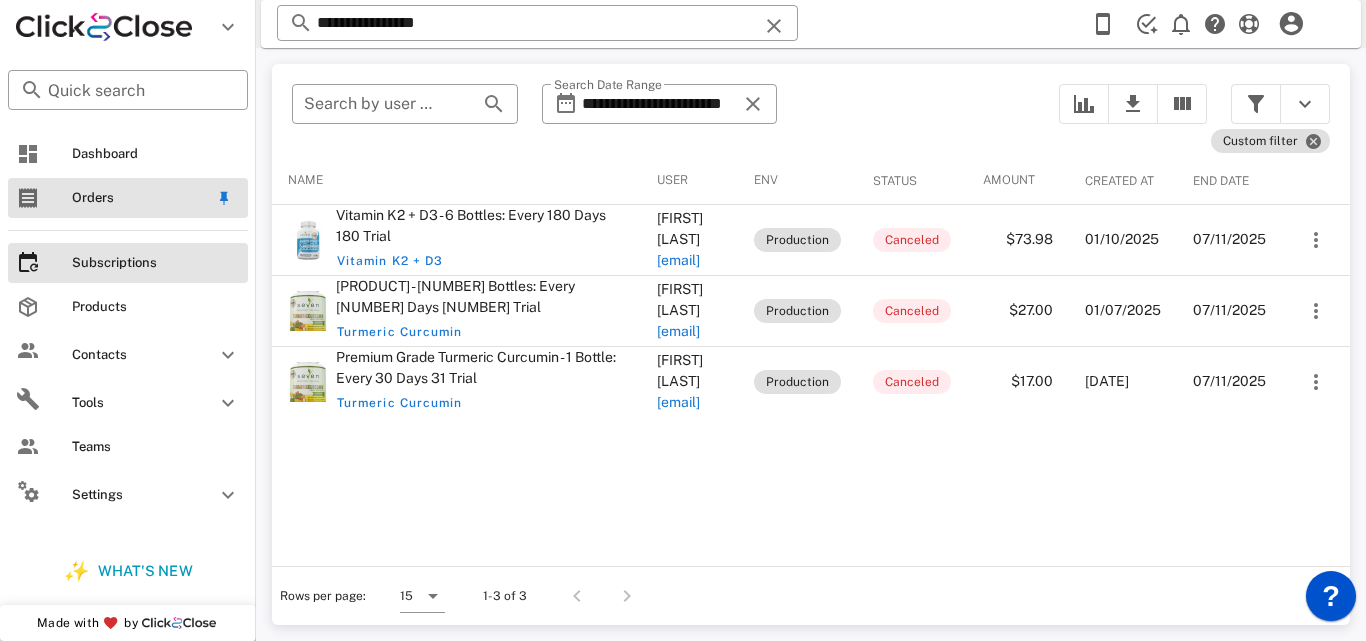 click on "Orders" at bounding box center (140, 198) 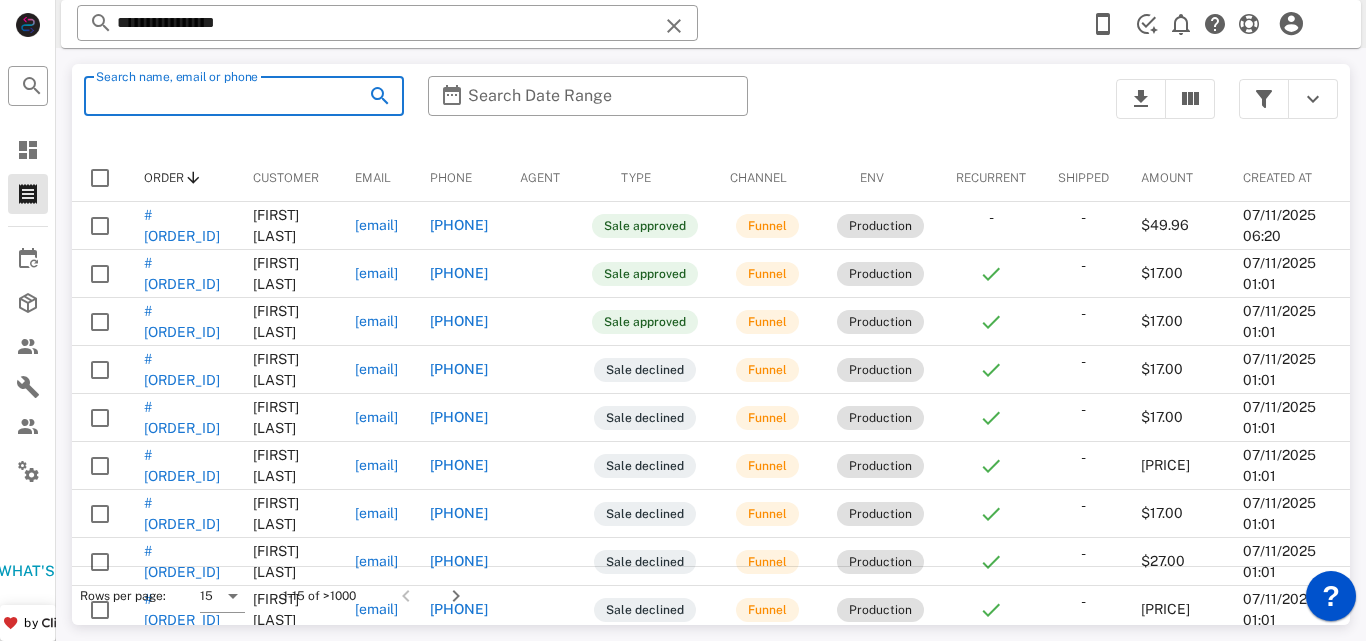 click on "Search name, email or phone" at bounding box center (216, 96) 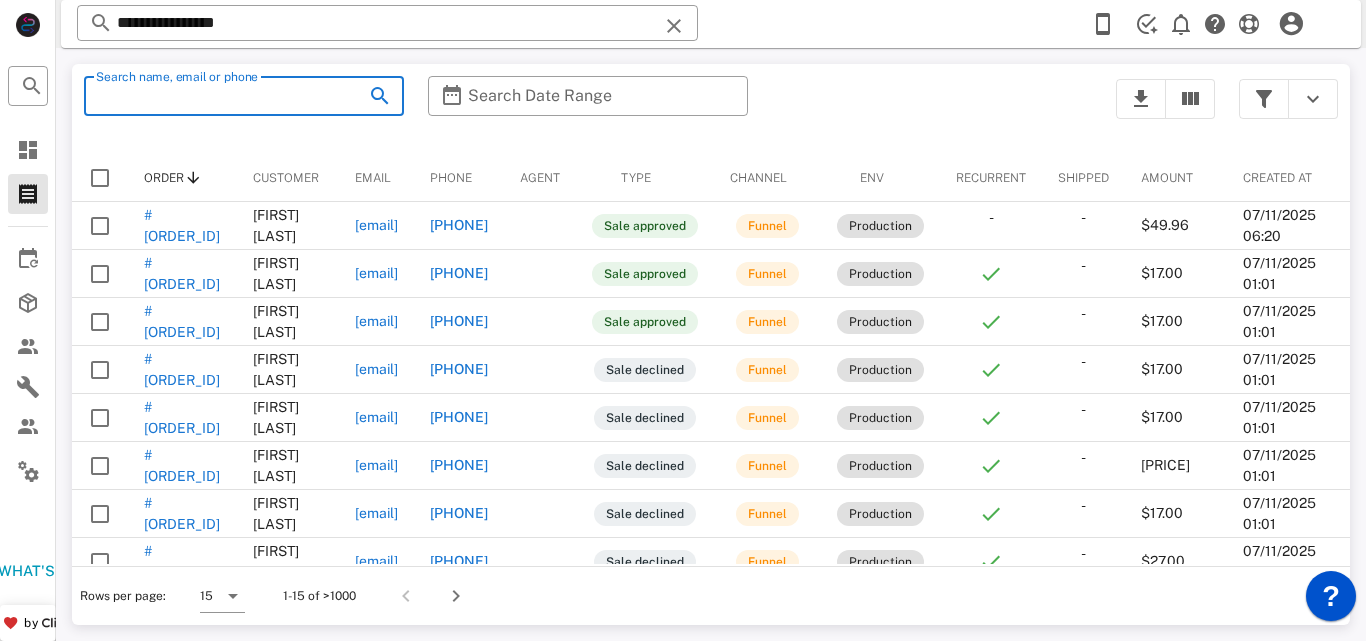 paste on "**********" 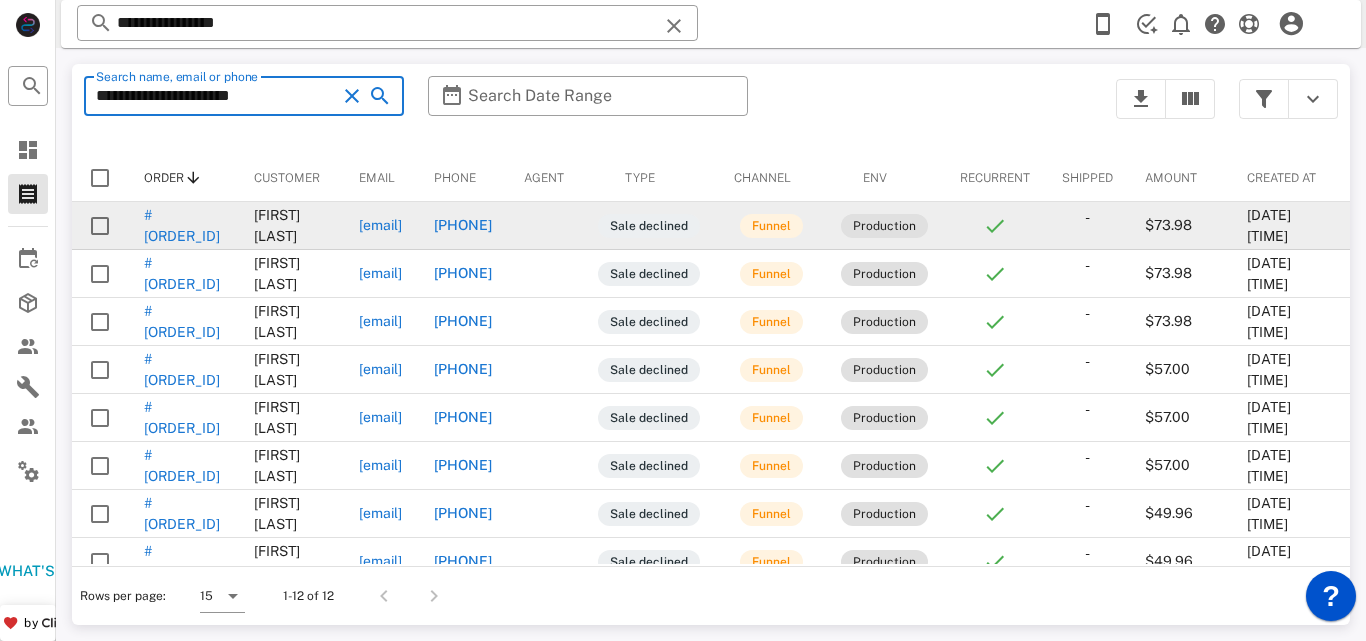 type on "**********" 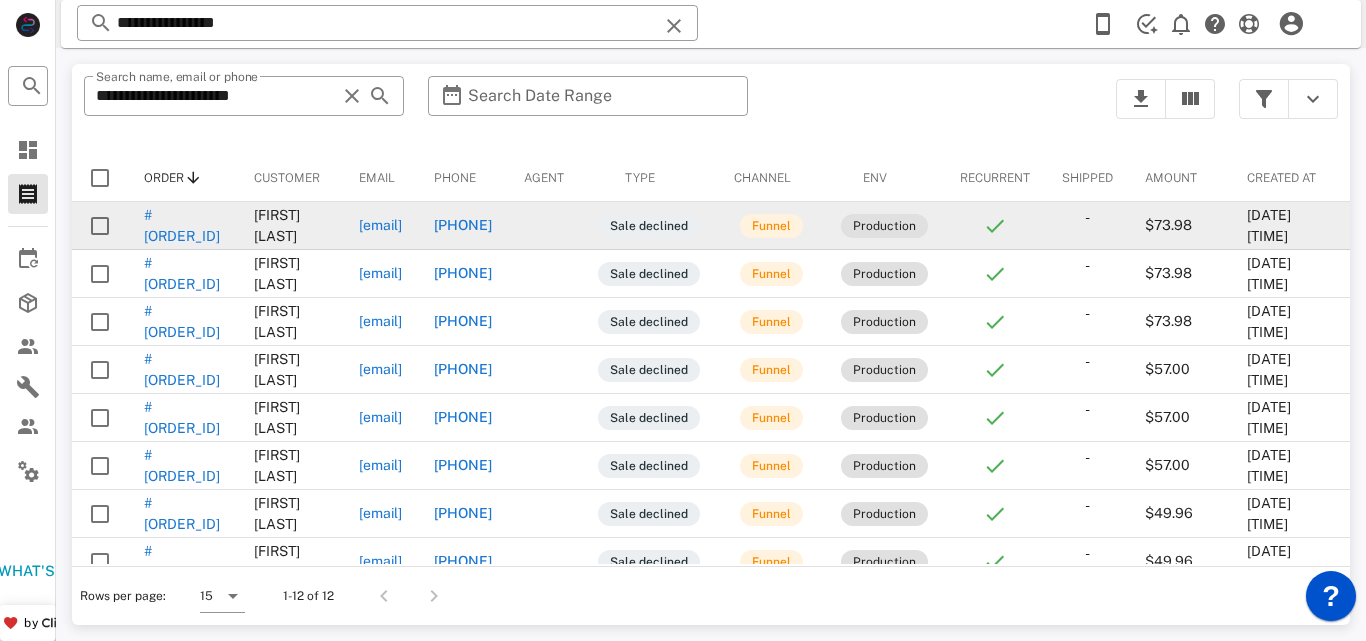 click on "+16626880579" at bounding box center [463, 225] 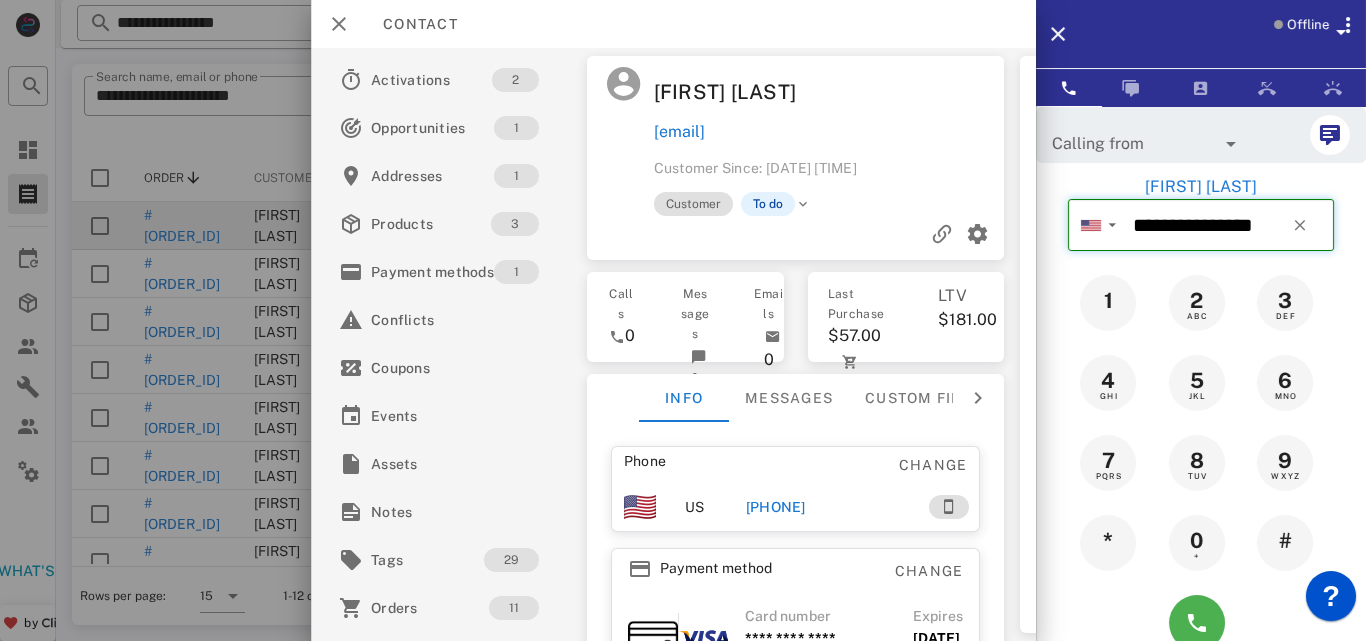 drag, startPoint x: 1126, startPoint y: 220, endPoint x: 1280, endPoint y: 221, distance: 154.00325 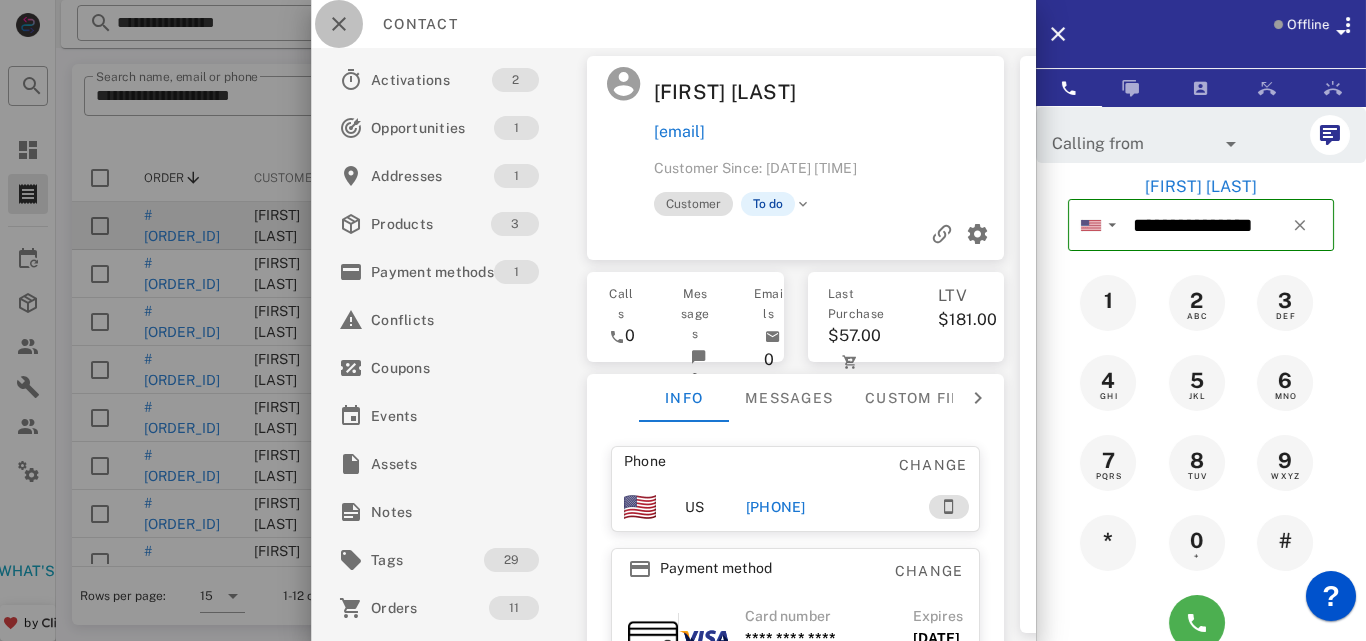 click at bounding box center [339, 24] 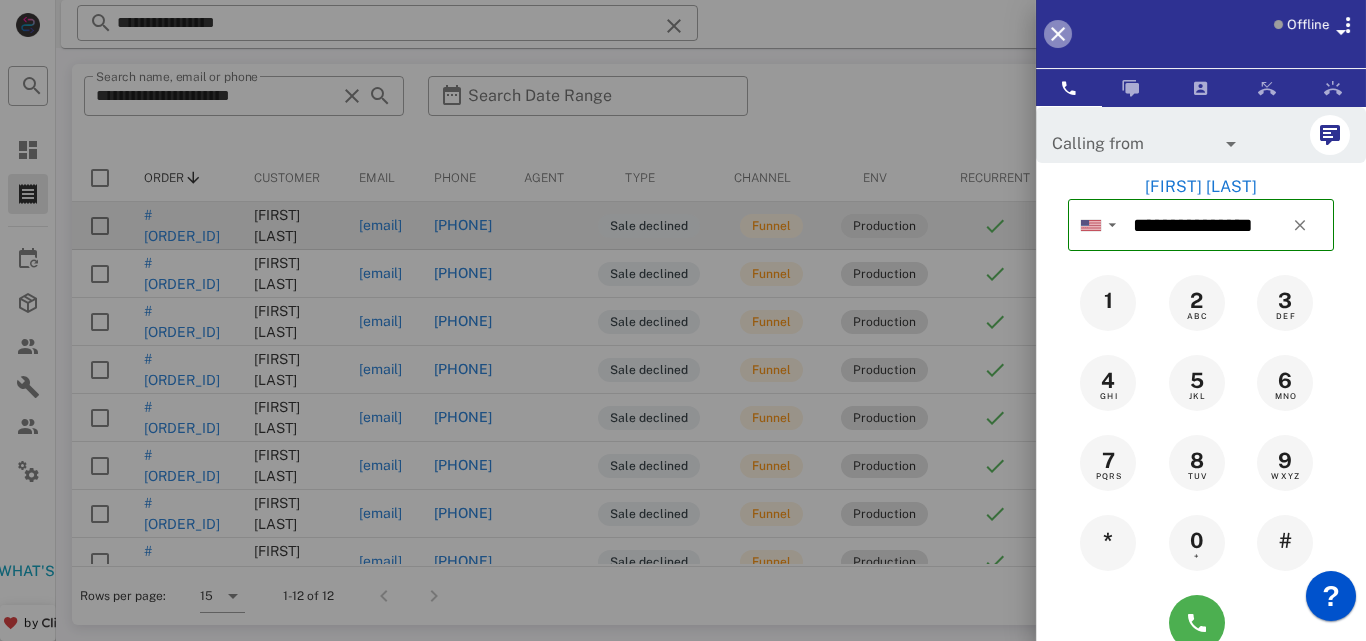click at bounding box center [1058, 34] 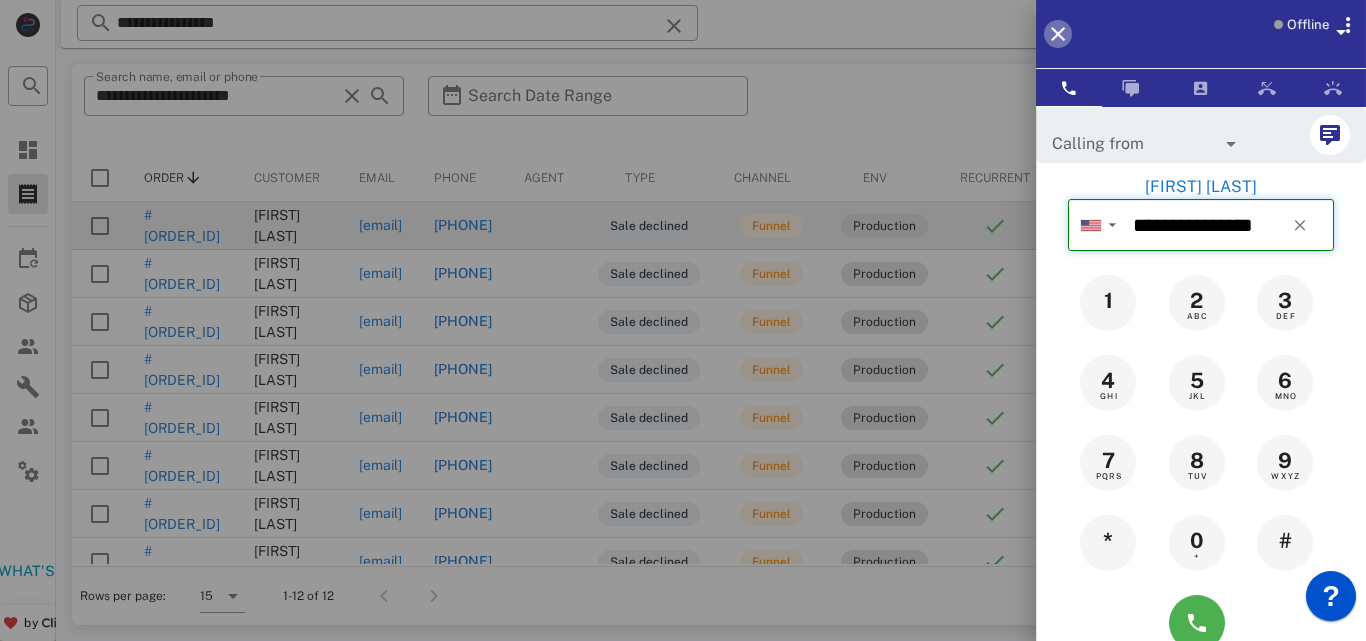 type 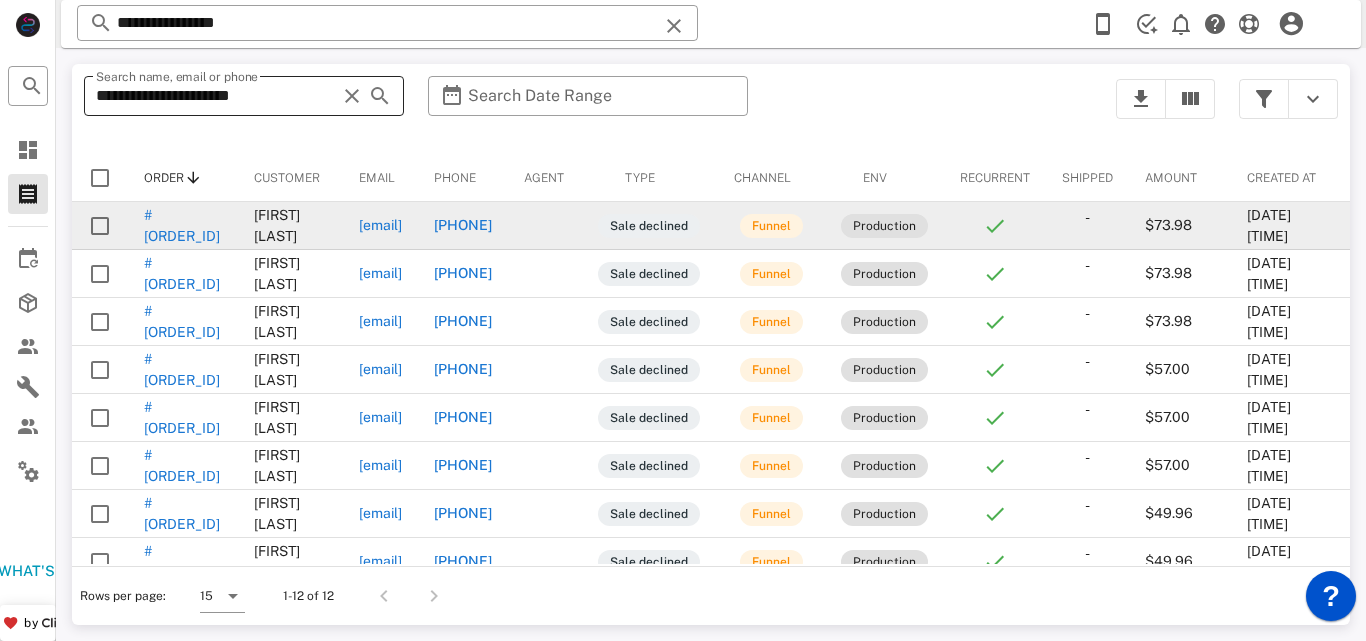 click at bounding box center (352, 96) 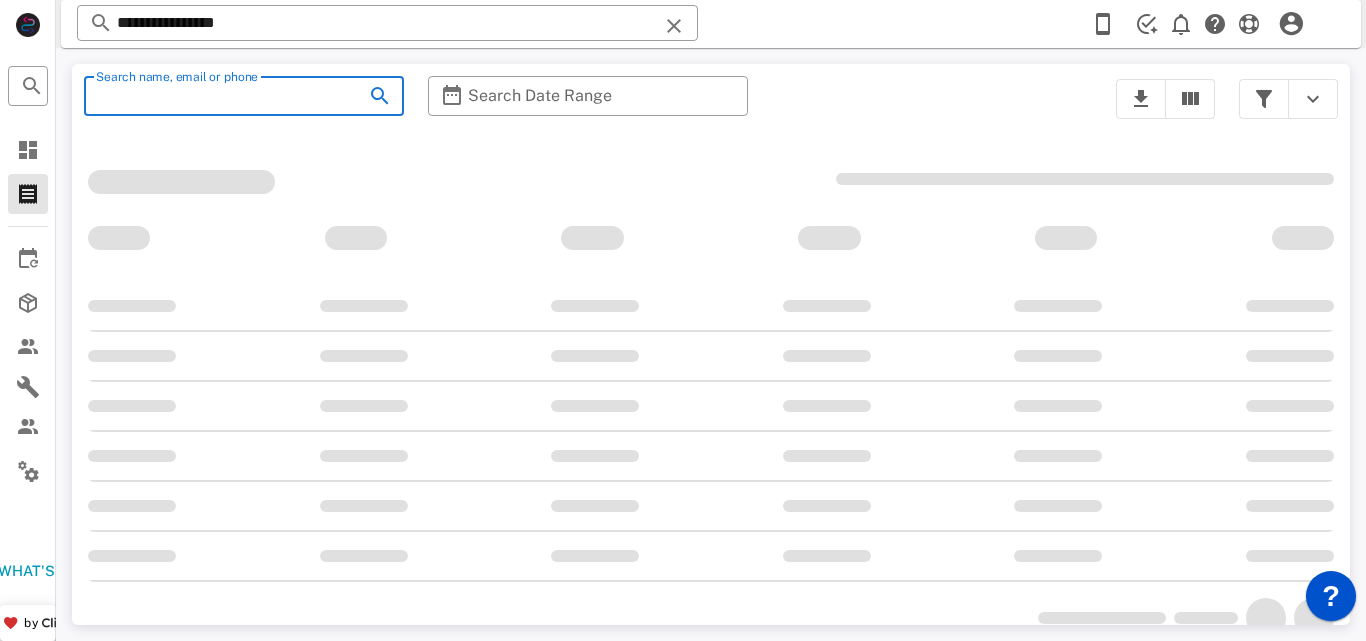 paste on "**********" 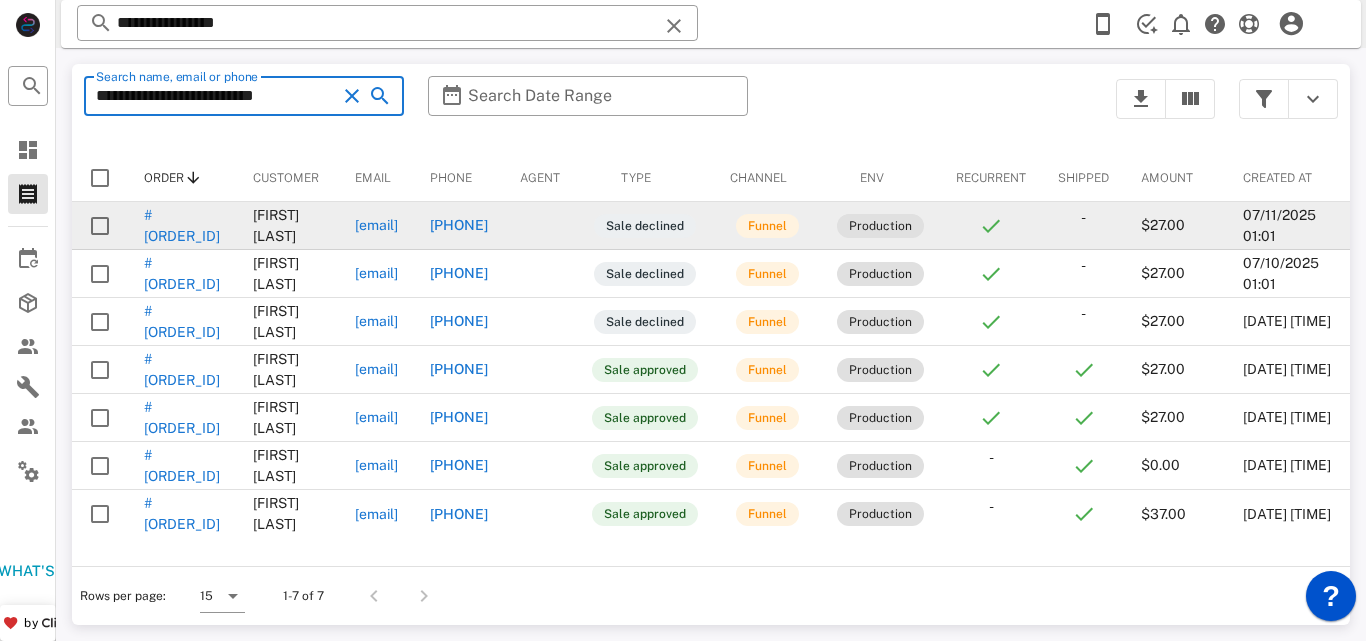type on "**********" 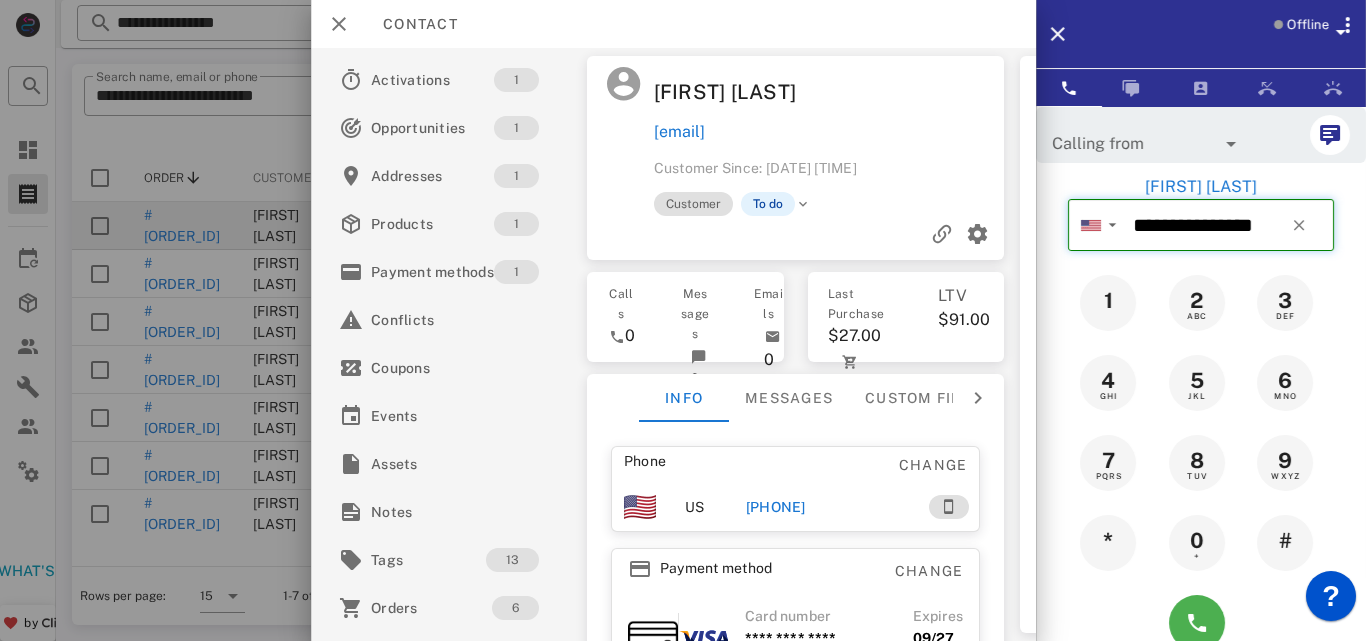 drag, startPoint x: 1130, startPoint y: 213, endPoint x: 1279, endPoint y: 226, distance: 149.56604 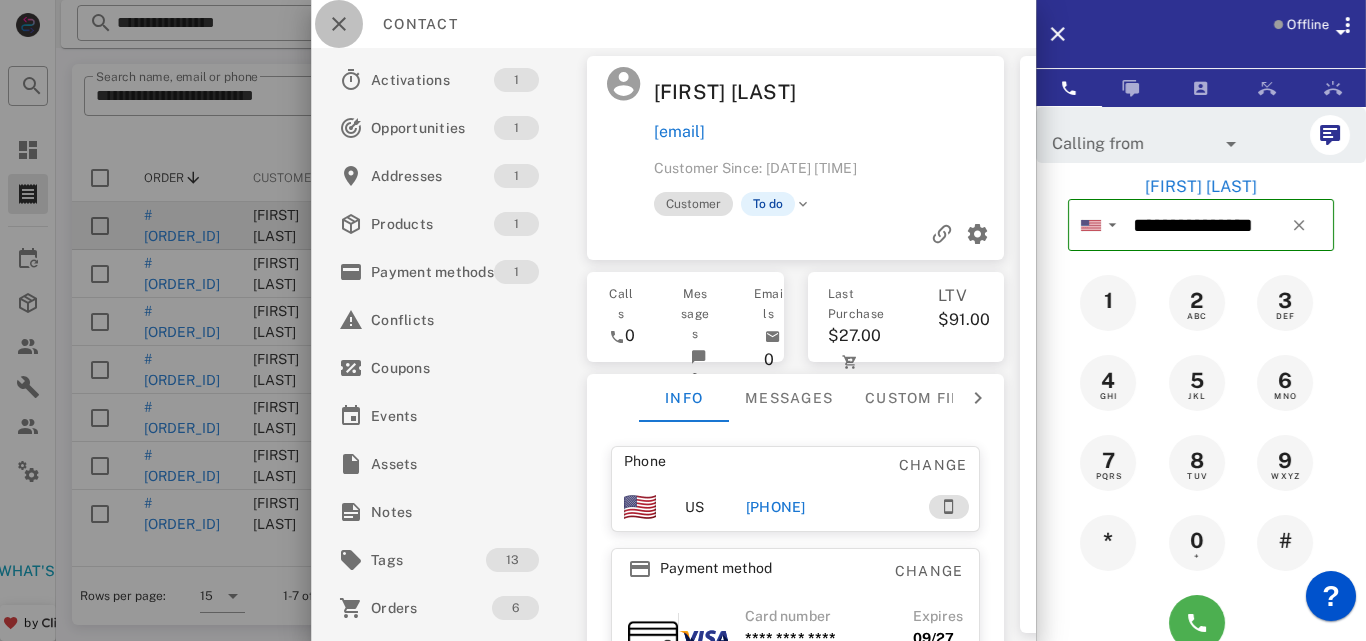 click at bounding box center [339, 24] 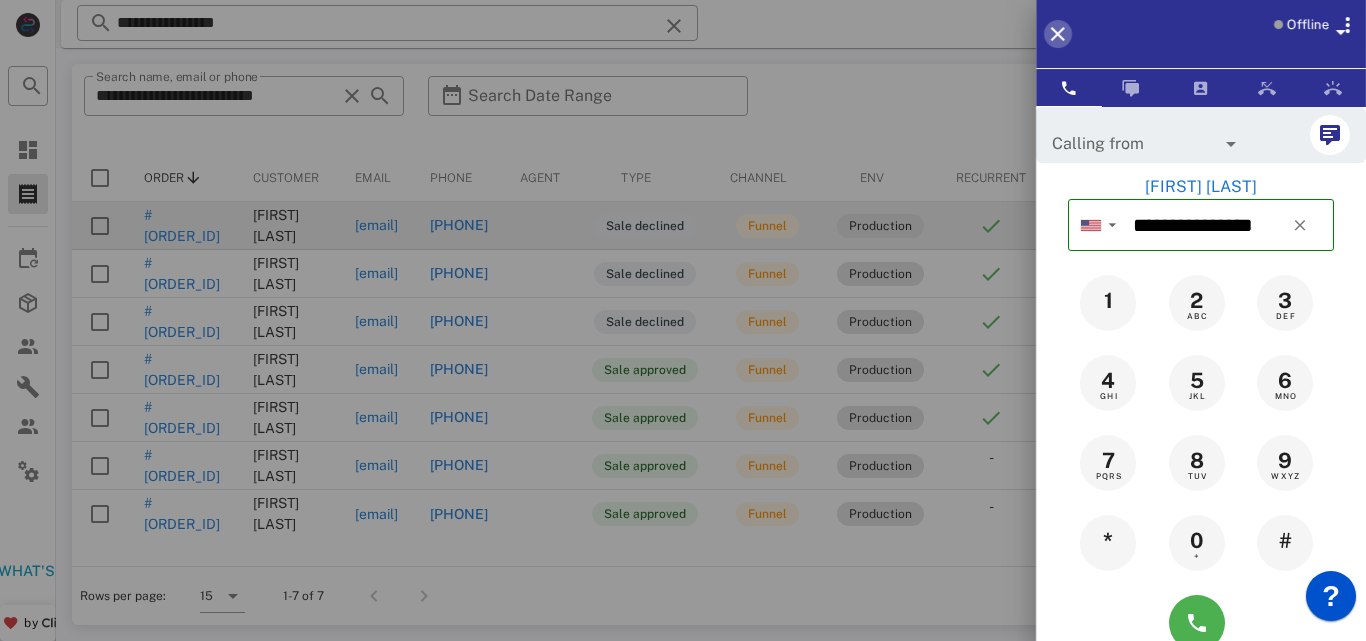 click at bounding box center (1058, 34) 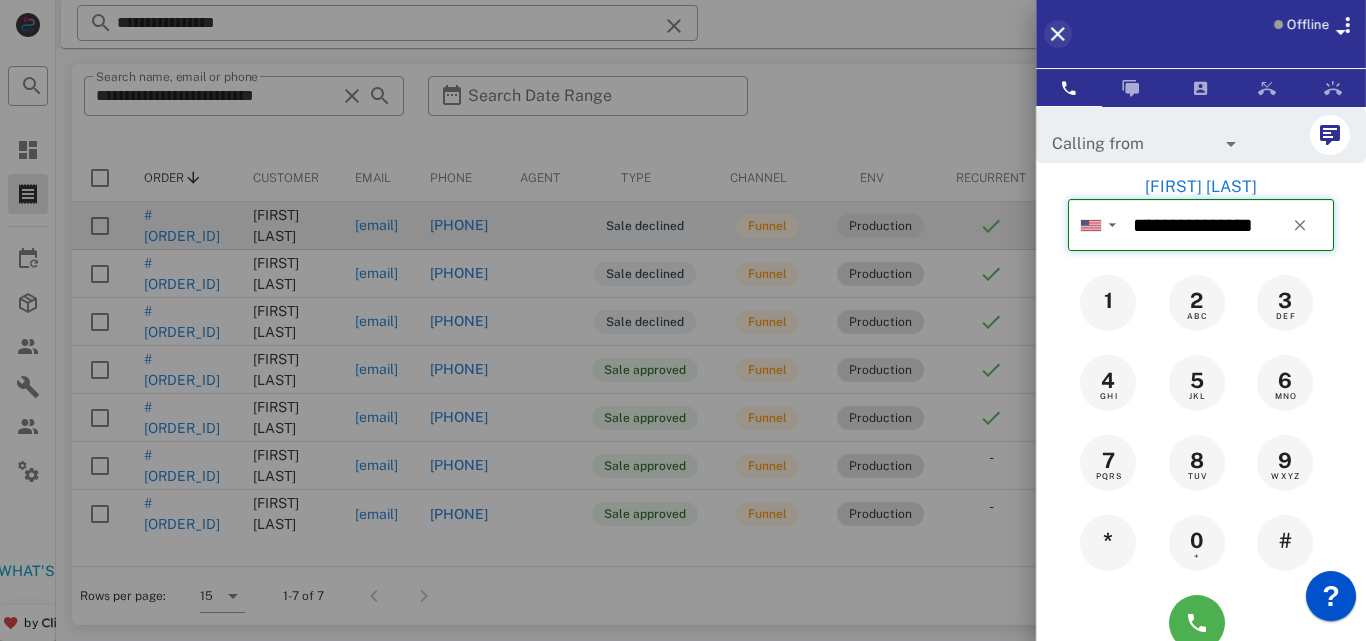 type 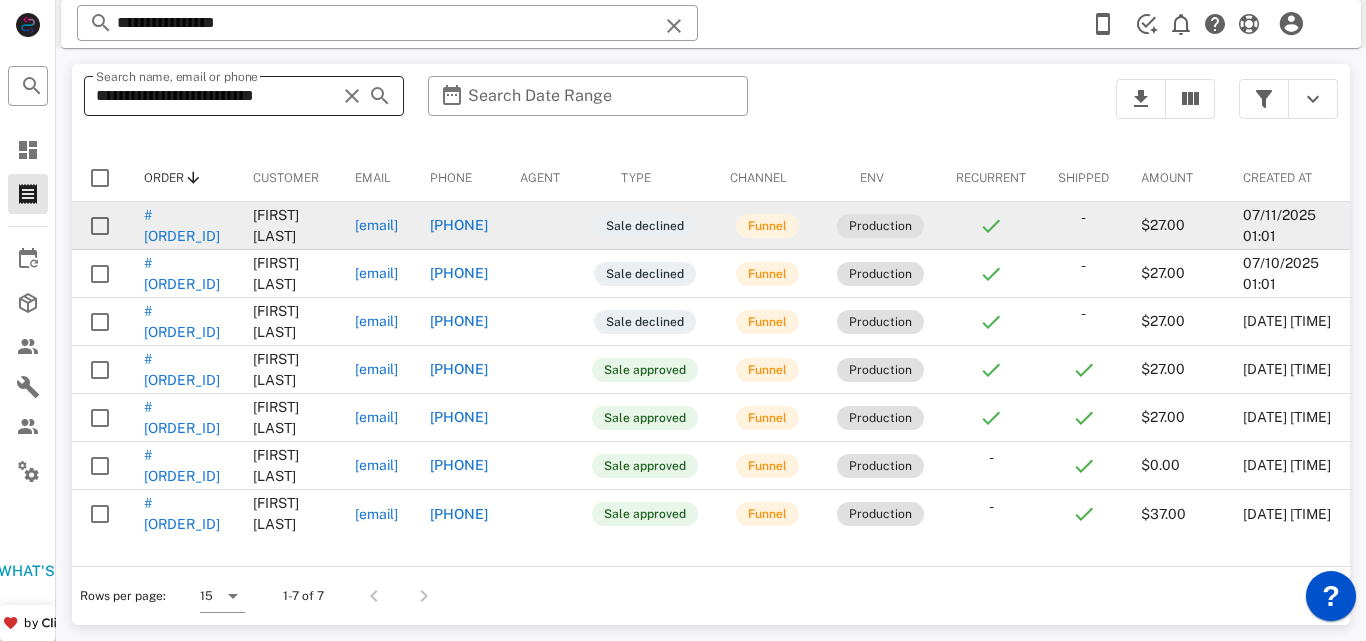 click at bounding box center (352, 96) 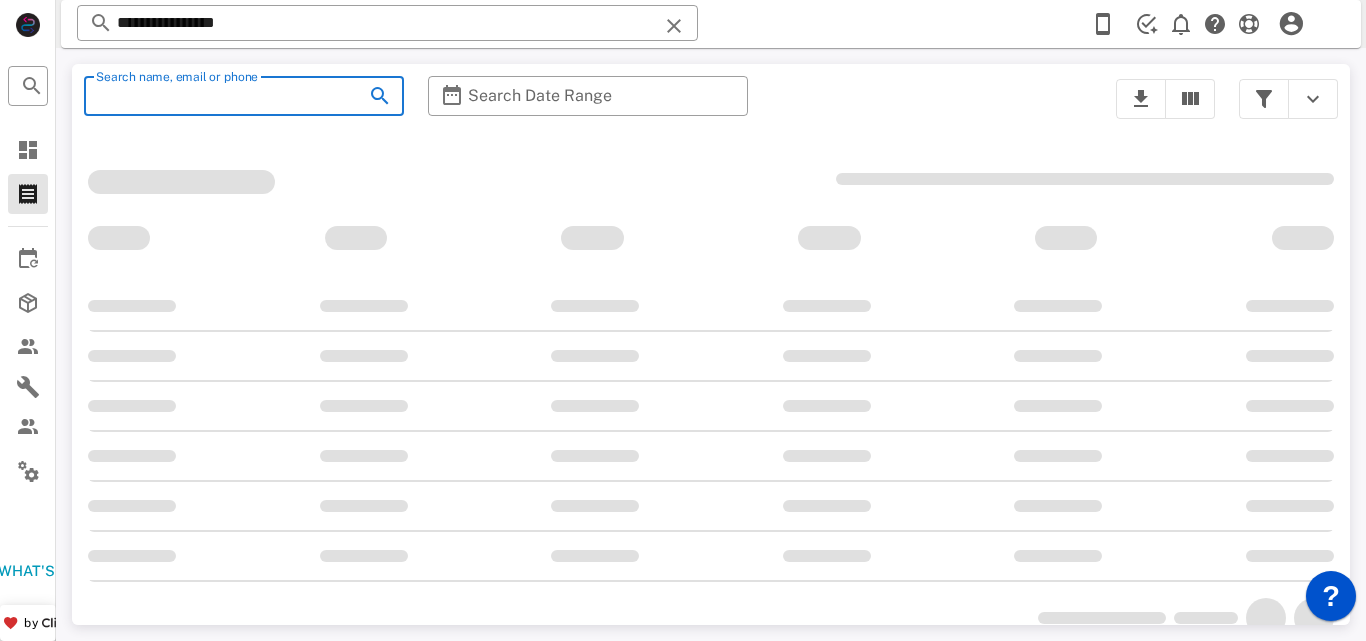 paste on "**********" 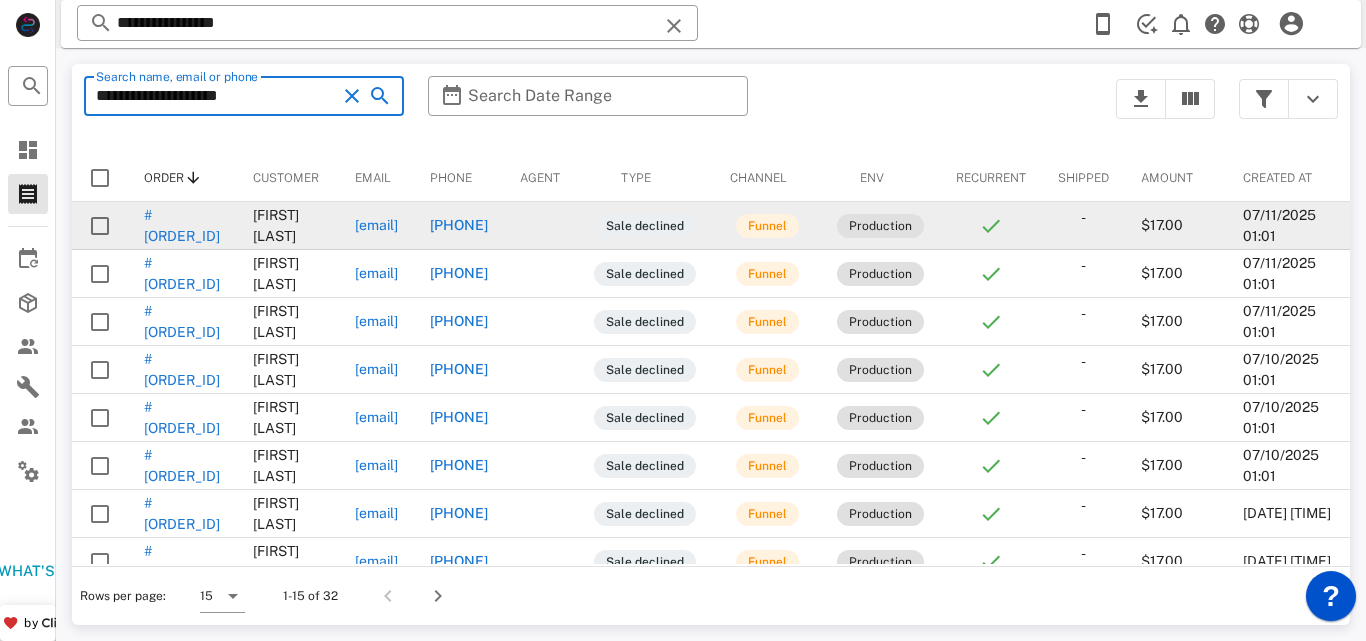 type on "**********" 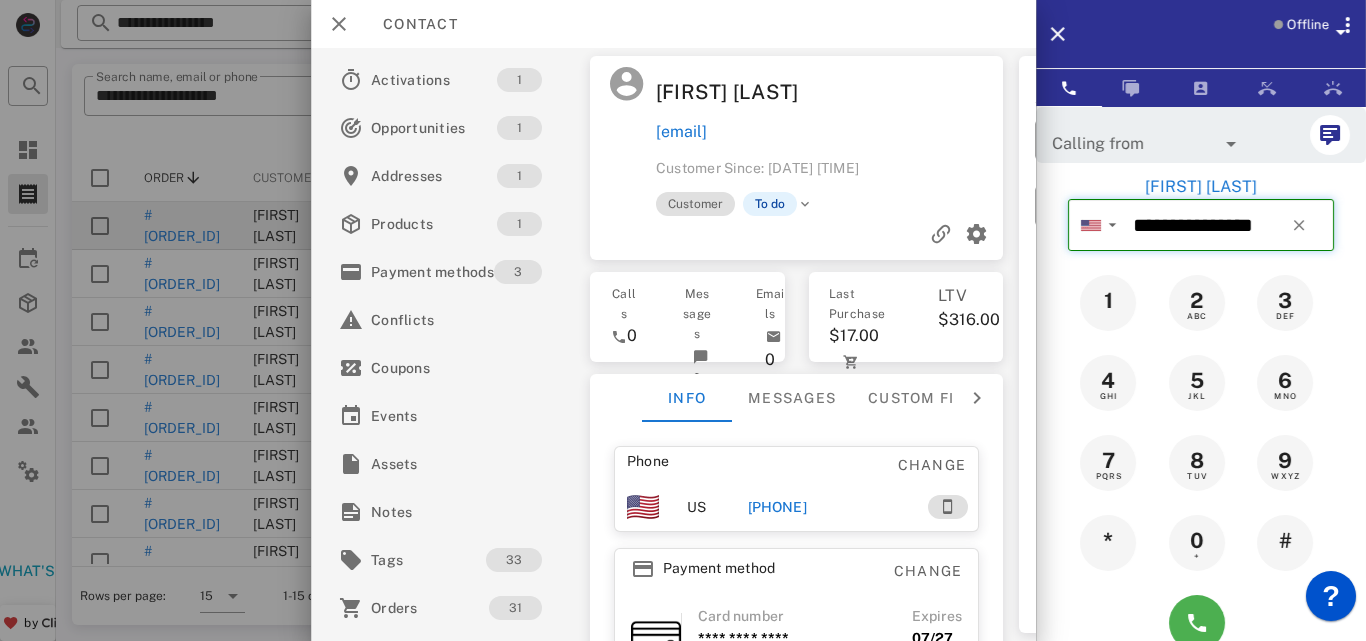 drag, startPoint x: 1128, startPoint y: 225, endPoint x: 1269, endPoint y: 222, distance: 141.0319 